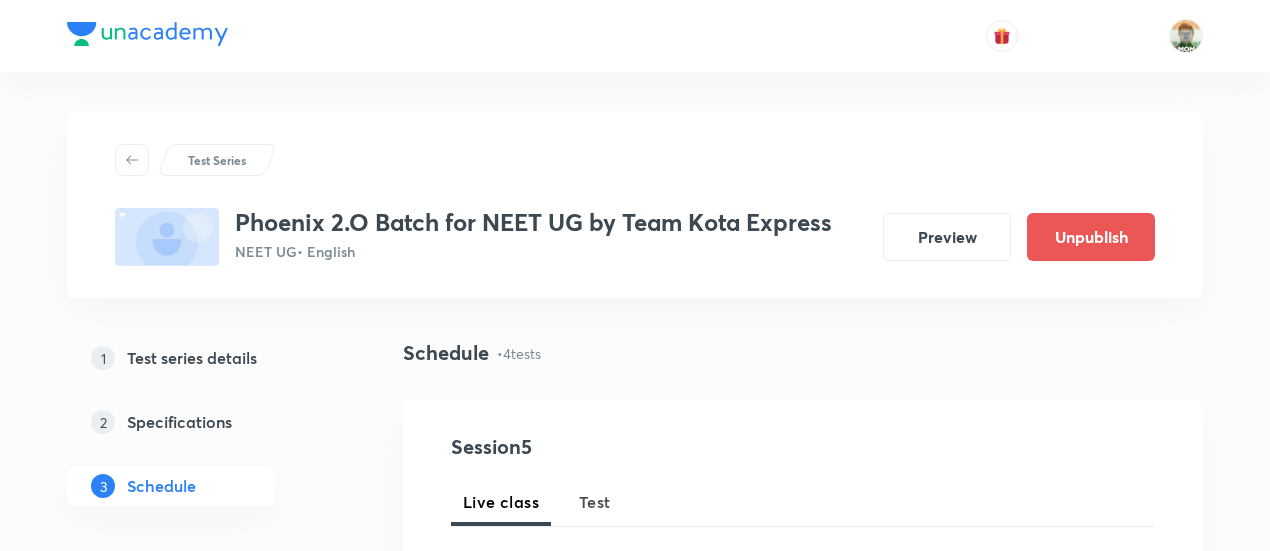 scroll, scrollTop: 0, scrollLeft: 0, axis: both 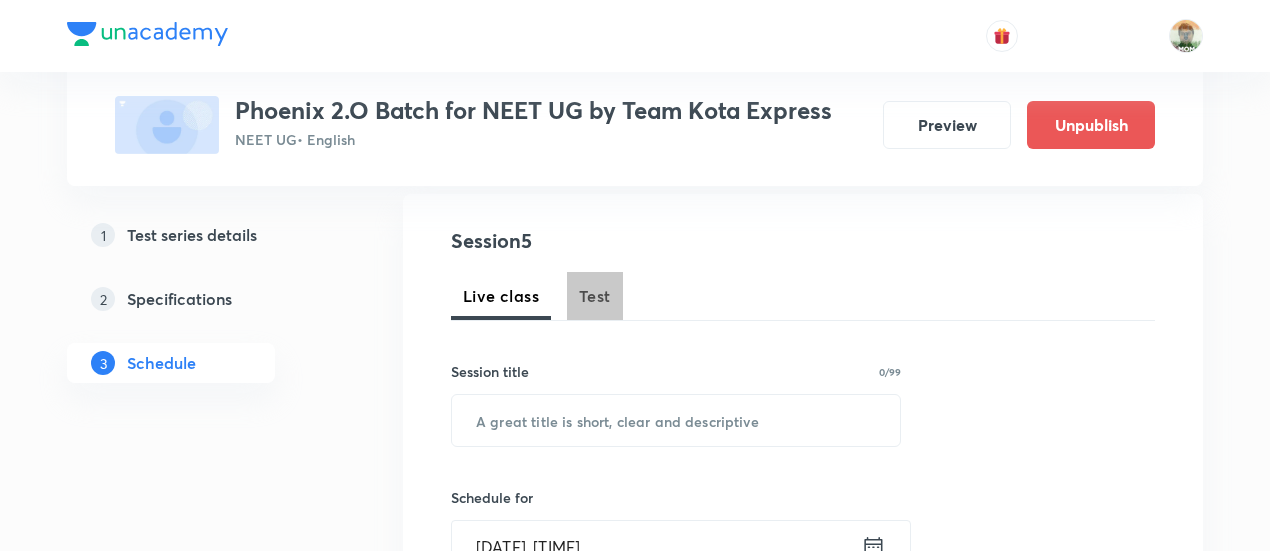click on "Test" at bounding box center [595, 296] 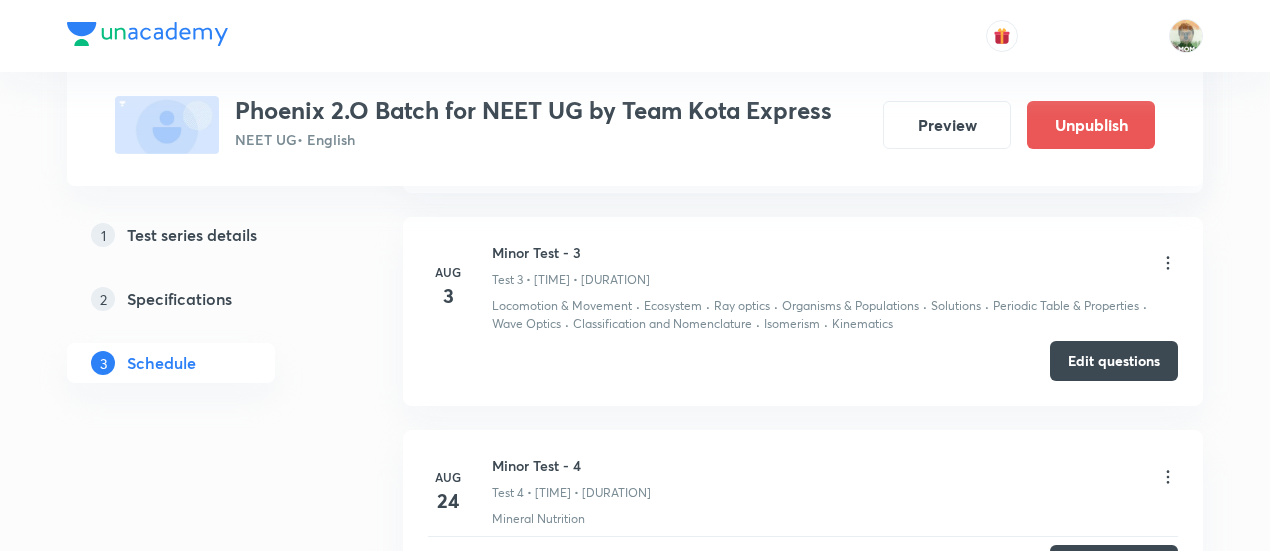scroll, scrollTop: 1520, scrollLeft: 0, axis: vertical 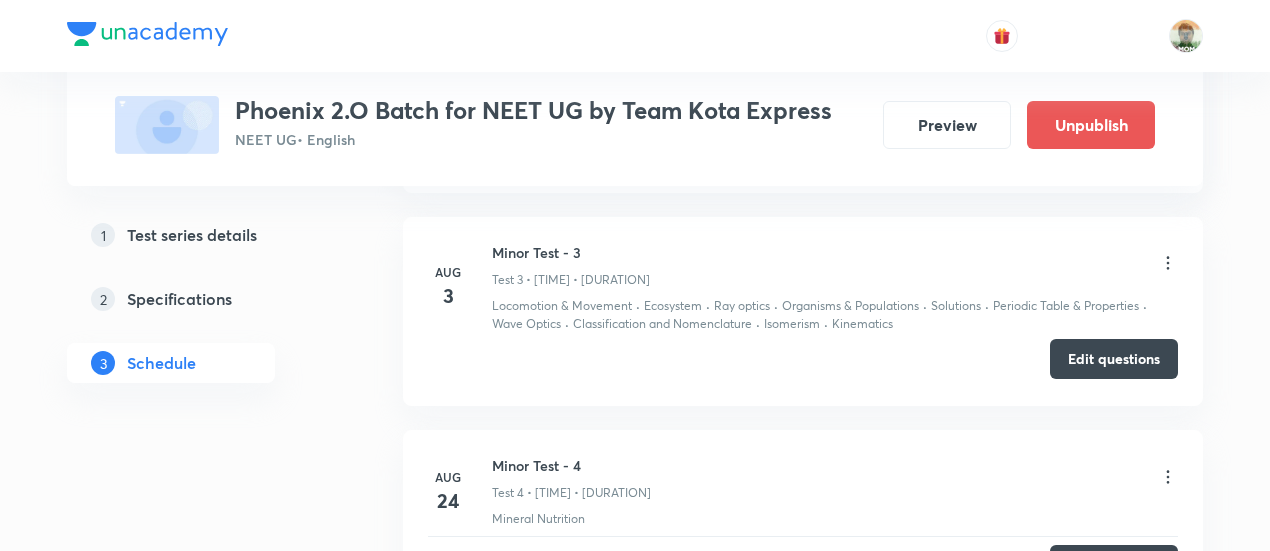 click on "Edit questions" at bounding box center [1114, 359] 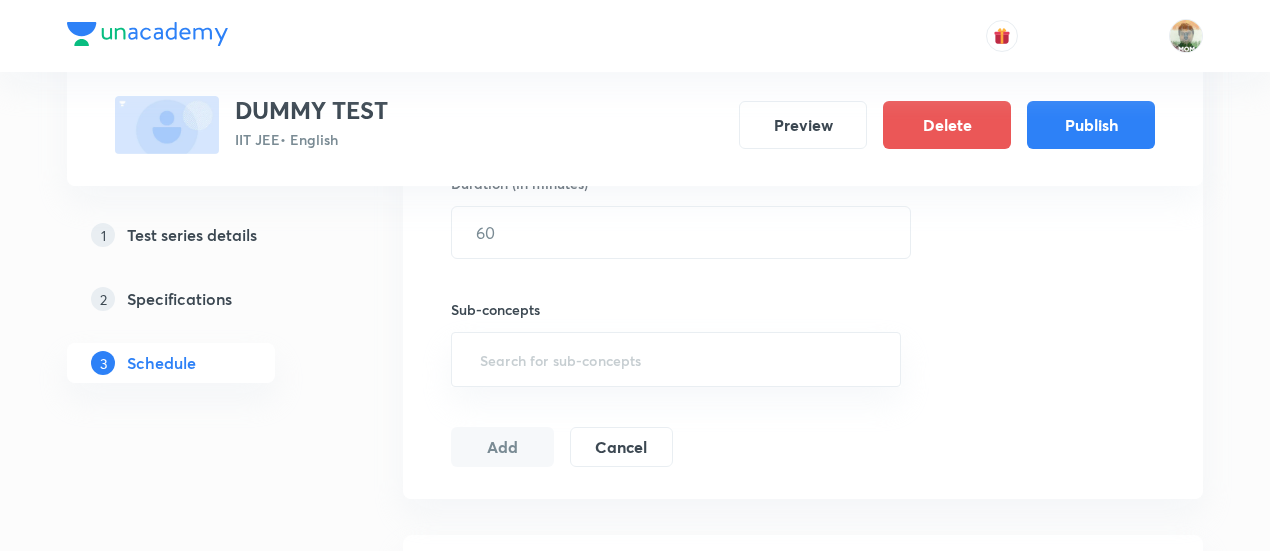 scroll, scrollTop: 646, scrollLeft: 0, axis: vertical 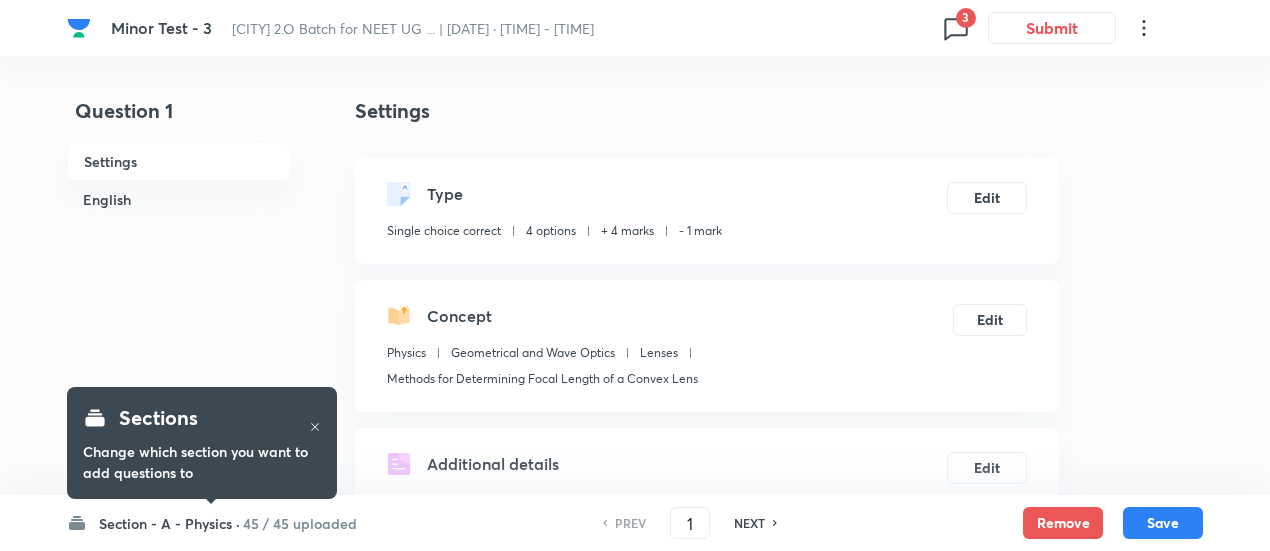click on "3" at bounding box center (966, 18) 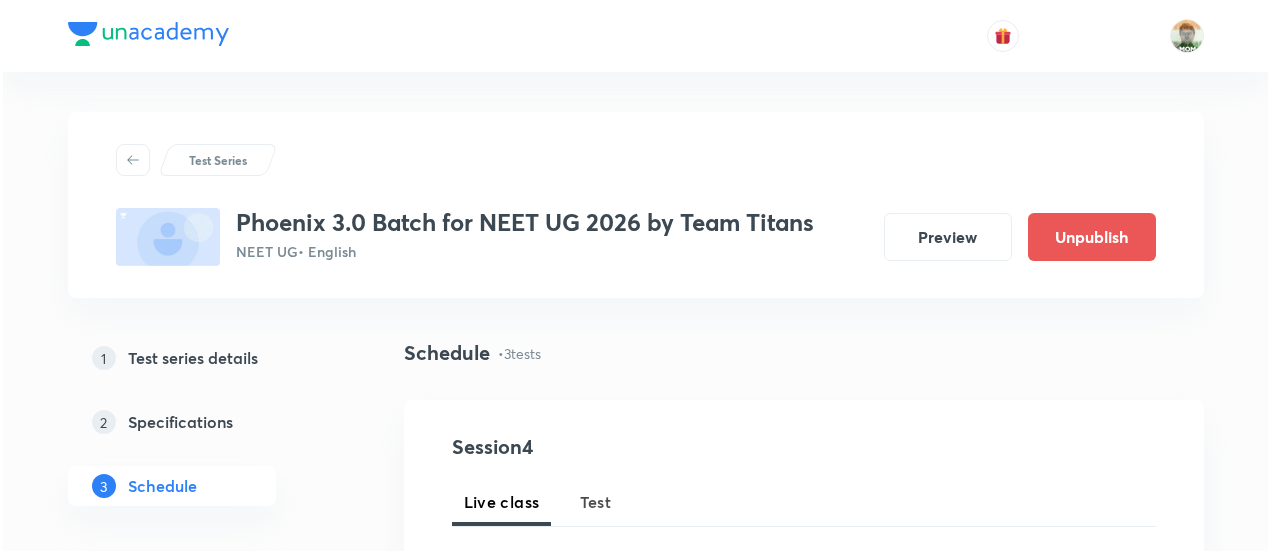 scroll, scrollTop: 0, scrollLeft: 0, axis: both 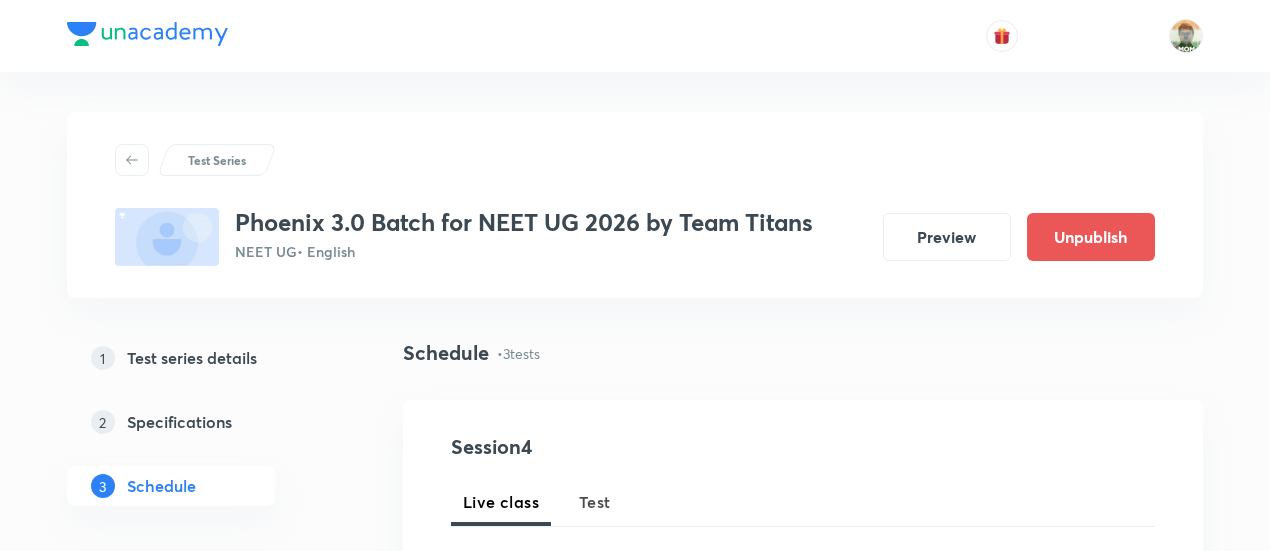click on "Test" at bounding box center (595, 502) 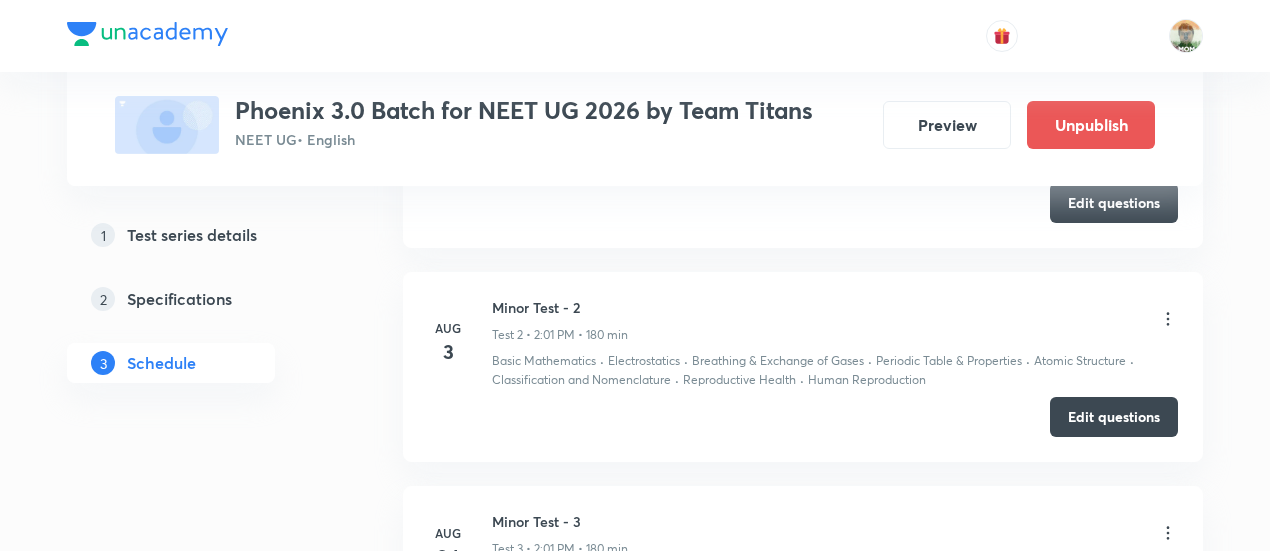 scroll, scrollTop: 1246, scrollLeft: 0, axis: vertical 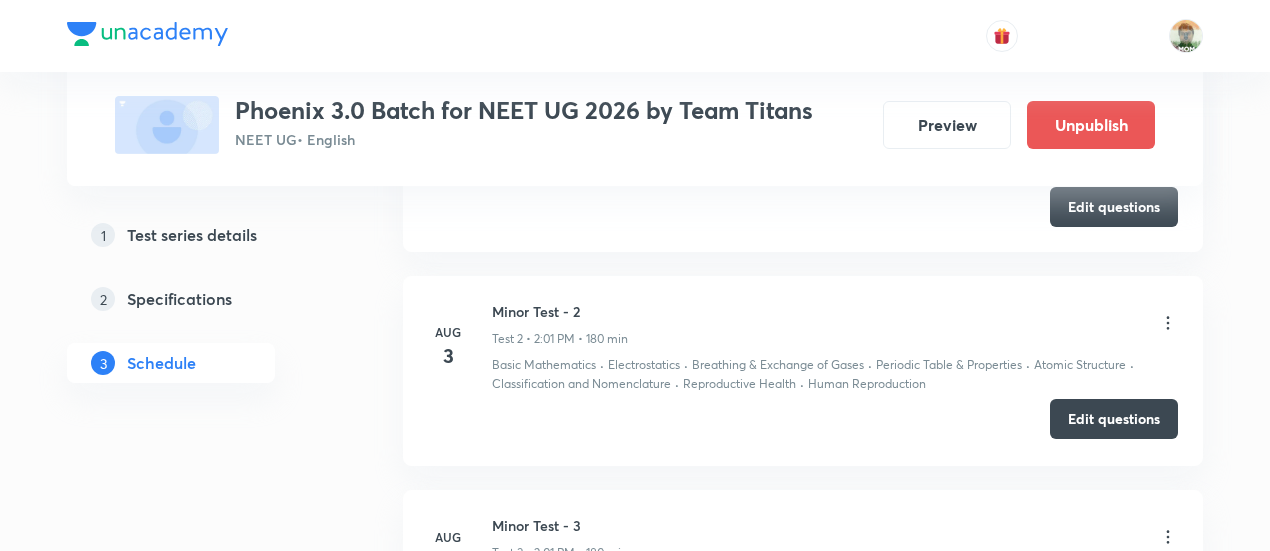 click on "Edit questions" at bounding box center (1114, 419) 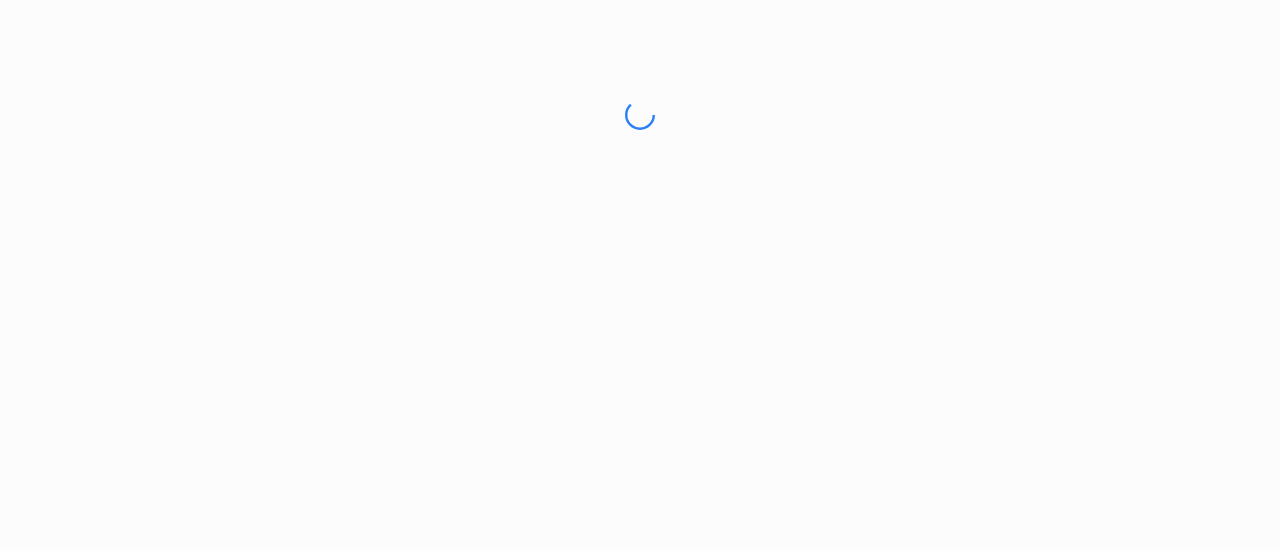 scroll, scrollTop: 0, scrollLeft: 0, axis: both 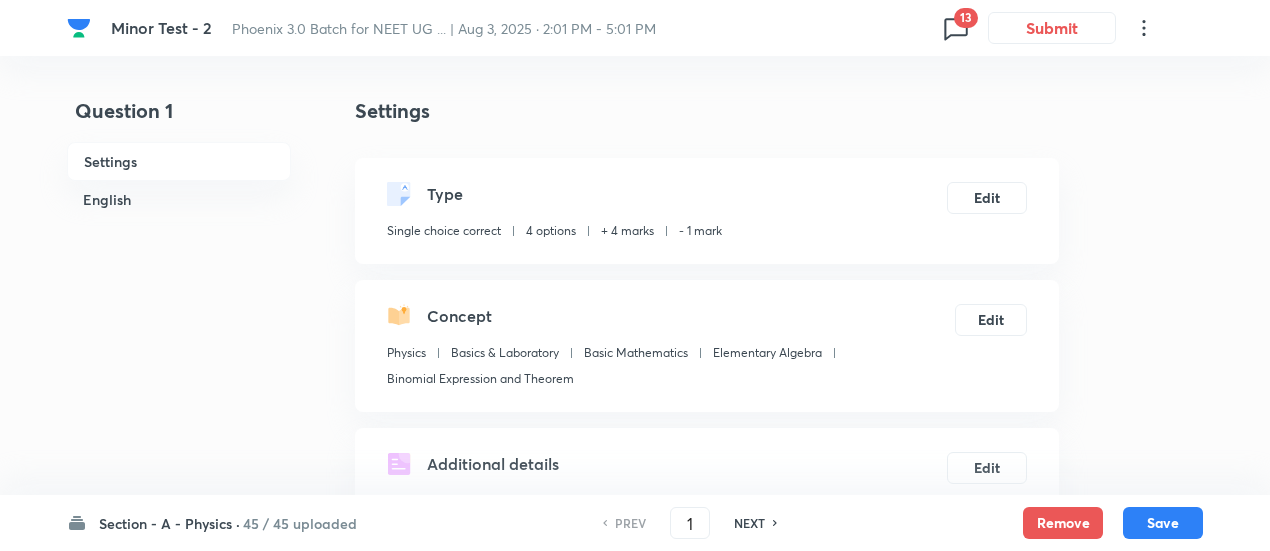 click on "13" at bounding box center (966, 18) 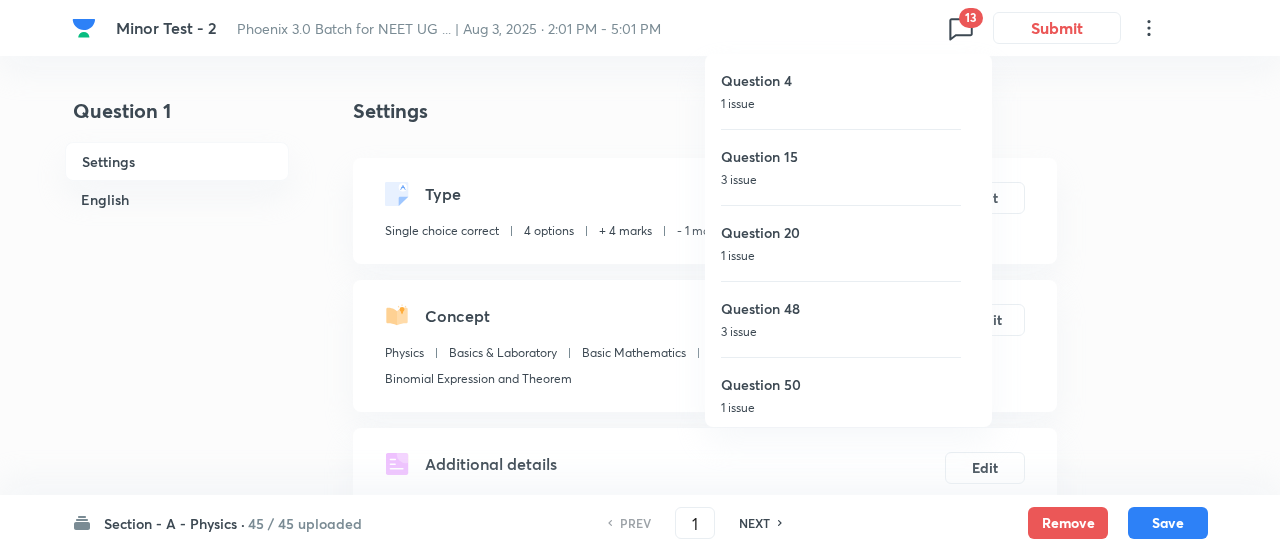 click on "1 issue" at bounding box center (841, 104) 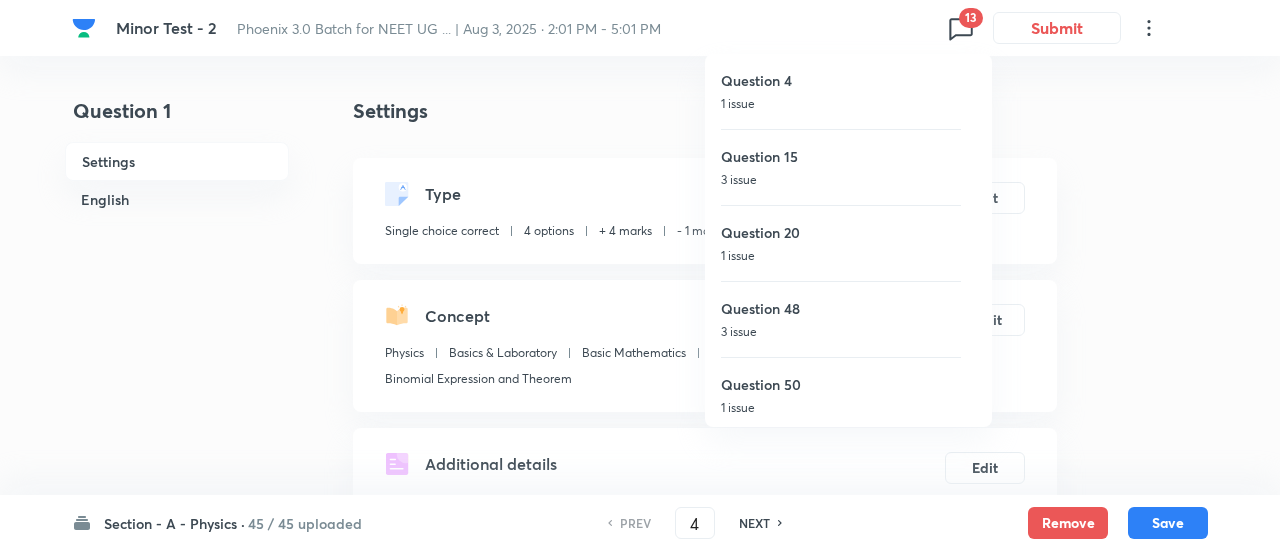 checkbox on "false" 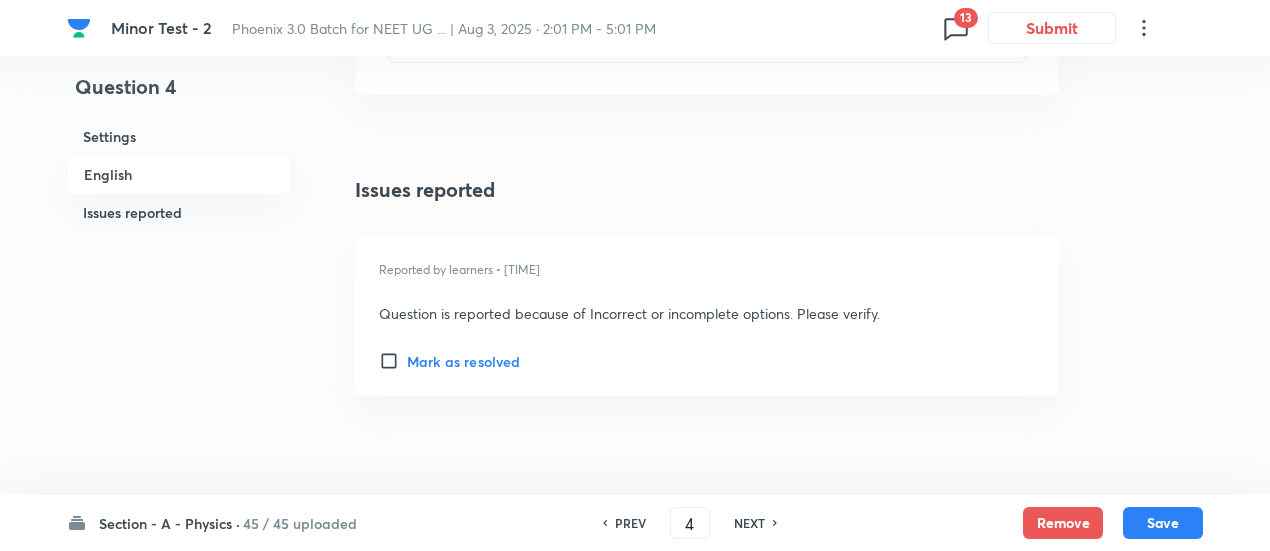 scroll, scrollTop: 2439, scrollLeft: 0, axis: vertical 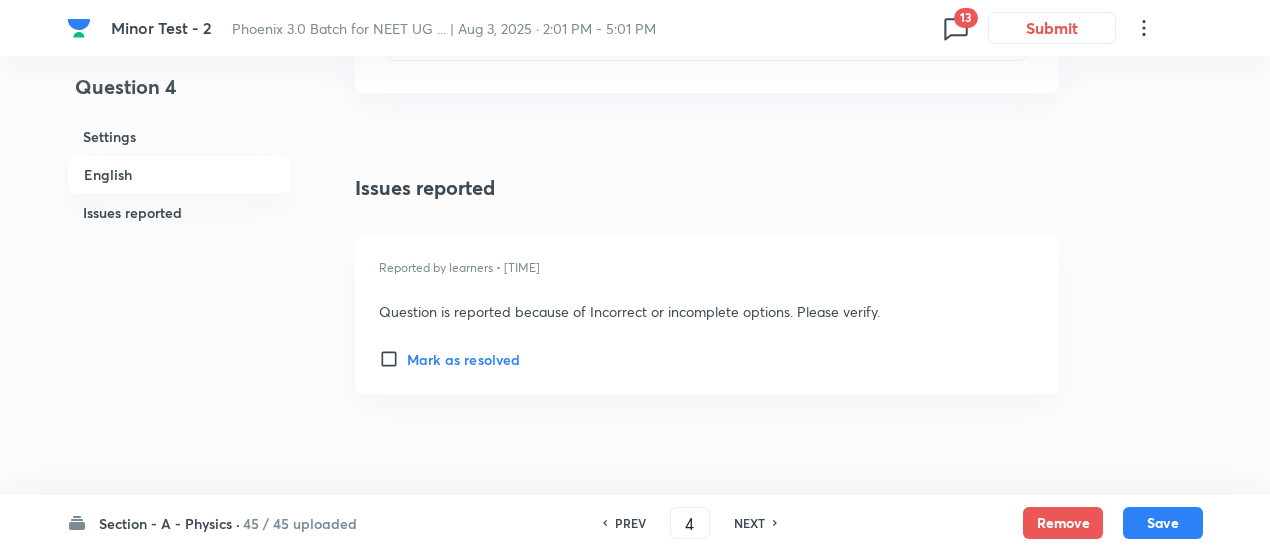 click 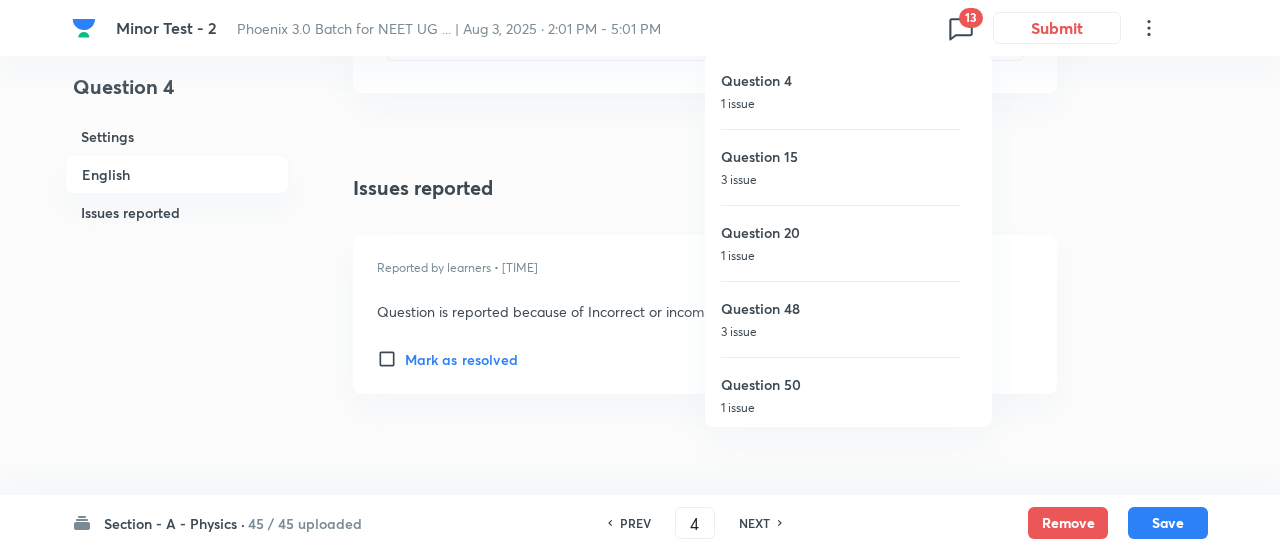 click on "3 issue" at bounding box center (841, 180) 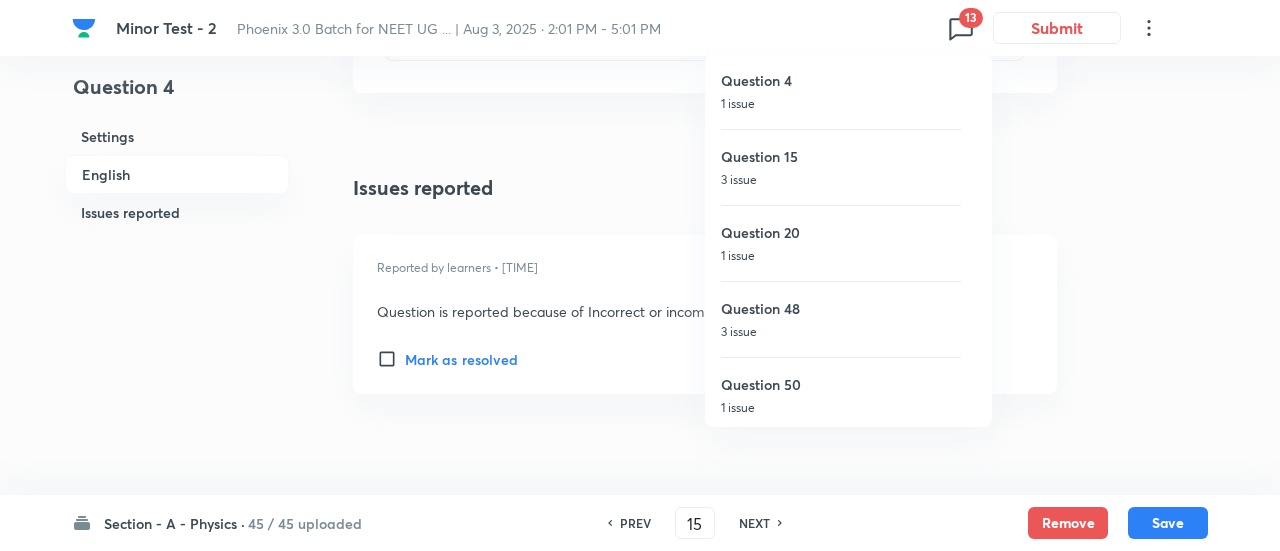 checkbox on "false" 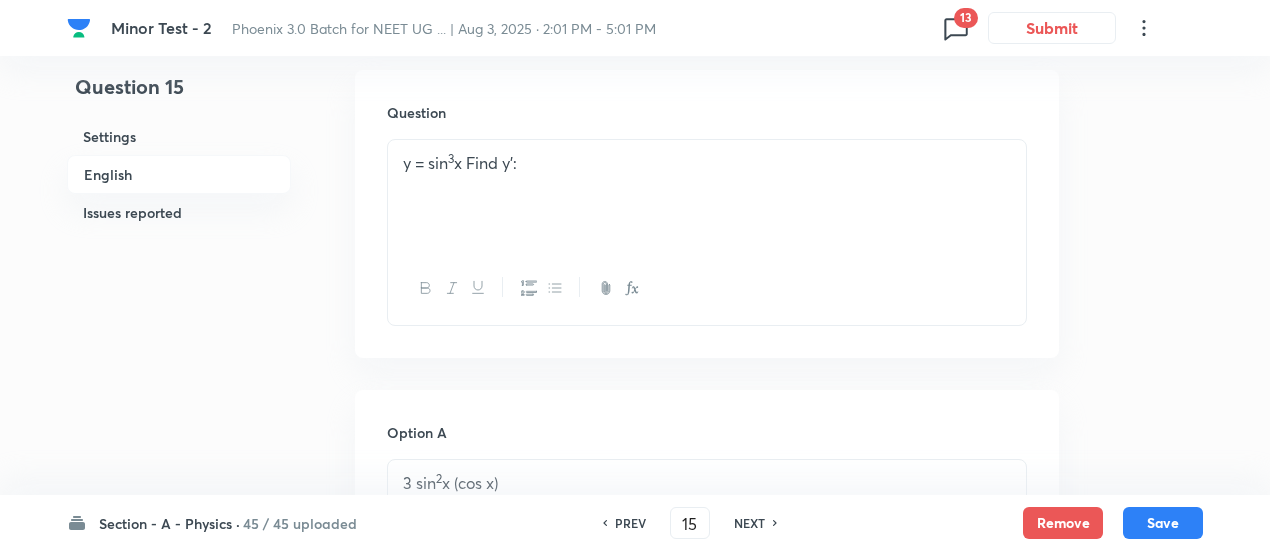 scroll, scrollTop: 582, scrollLeft: 0, axis: vertical 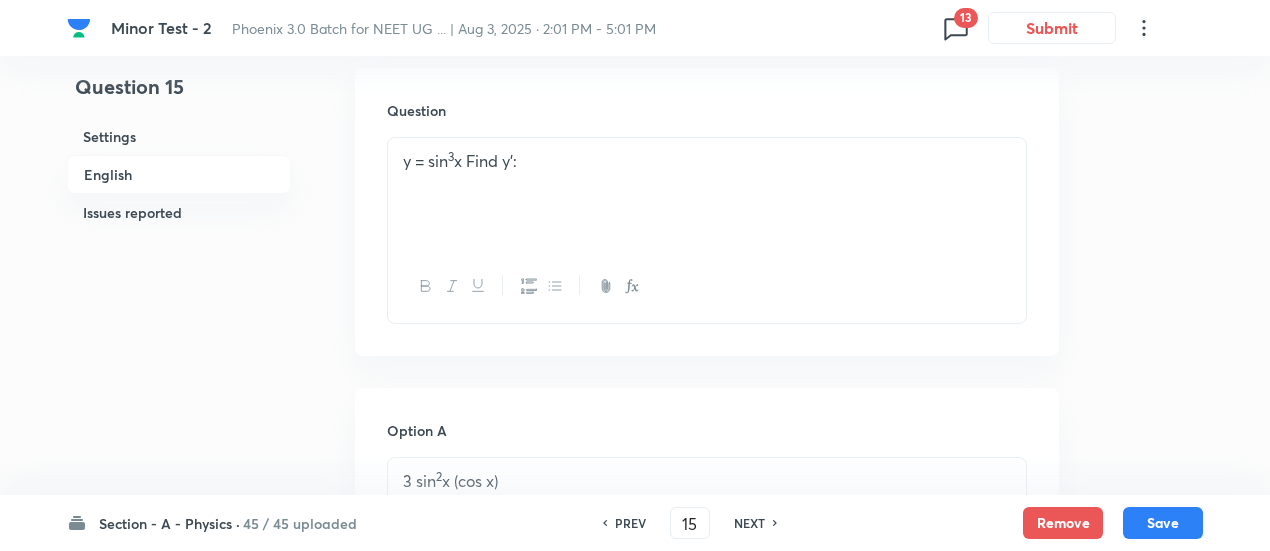 drag, startPoint x: 839, startPoint y: 206, endPoint x: 958, endPoint y: 45, distance: 200.2049 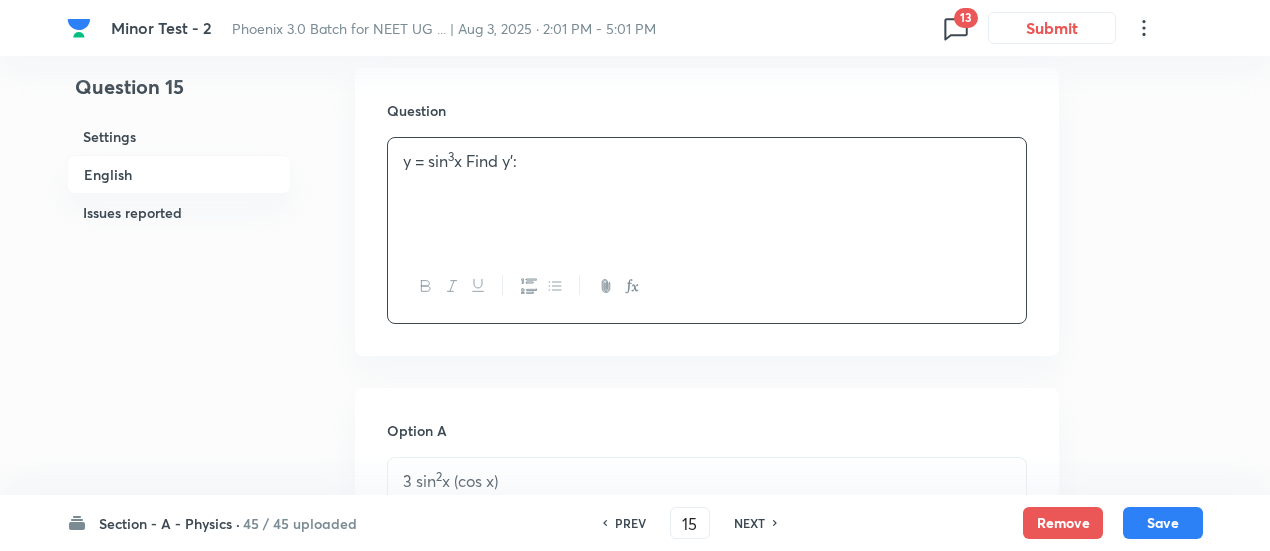 click on "13" at bounding box center (966, 18) 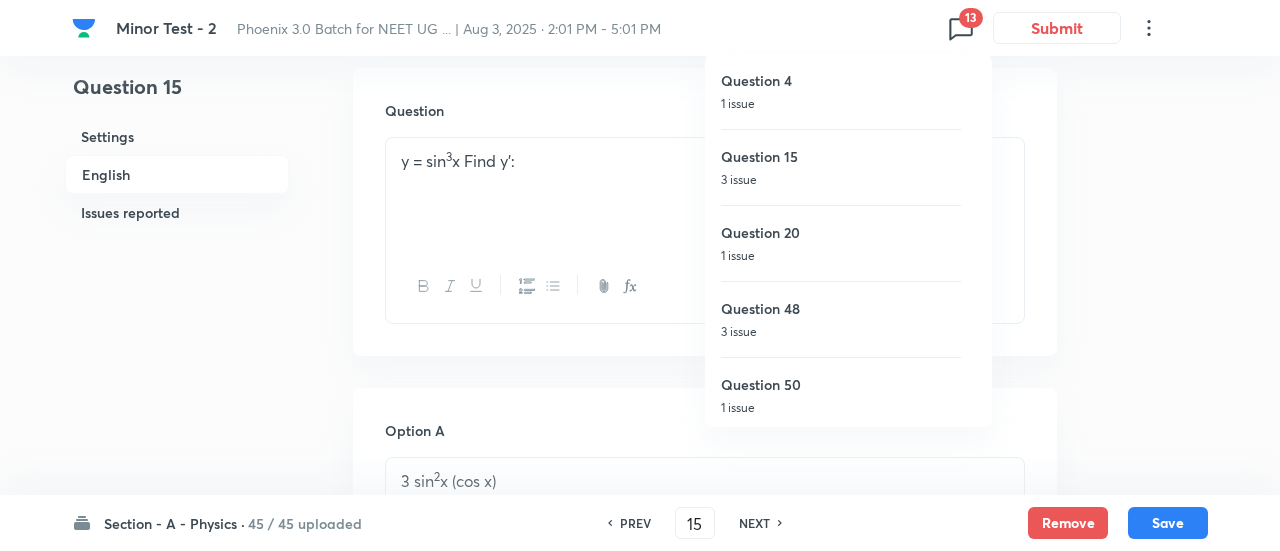 click on "Question 20 1 issue" at bounding box center (841, 243) 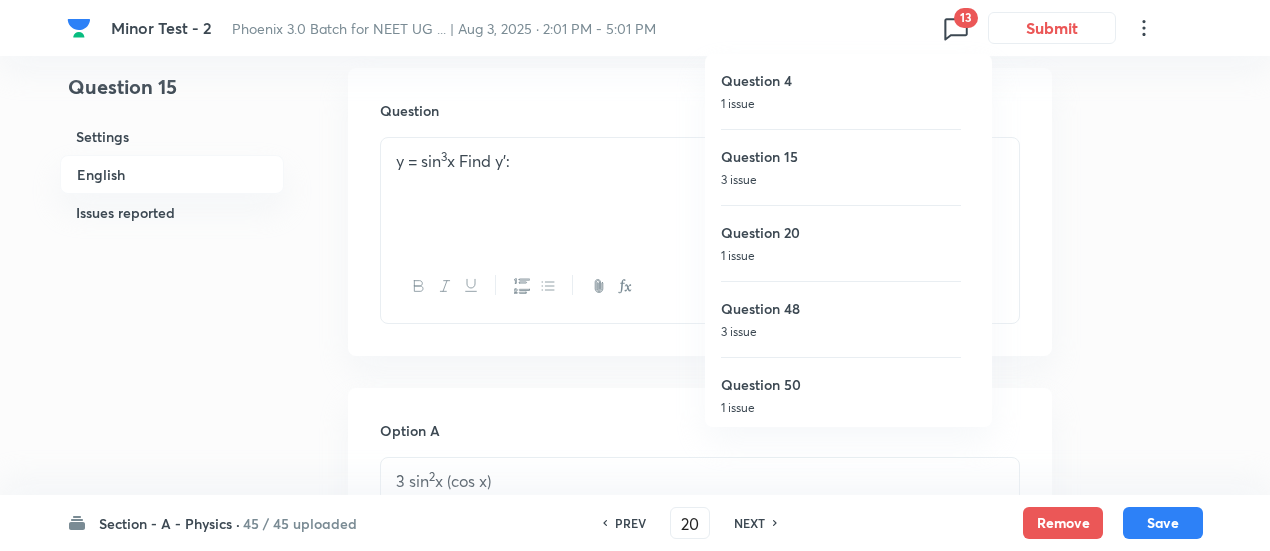 checkbox on "true" 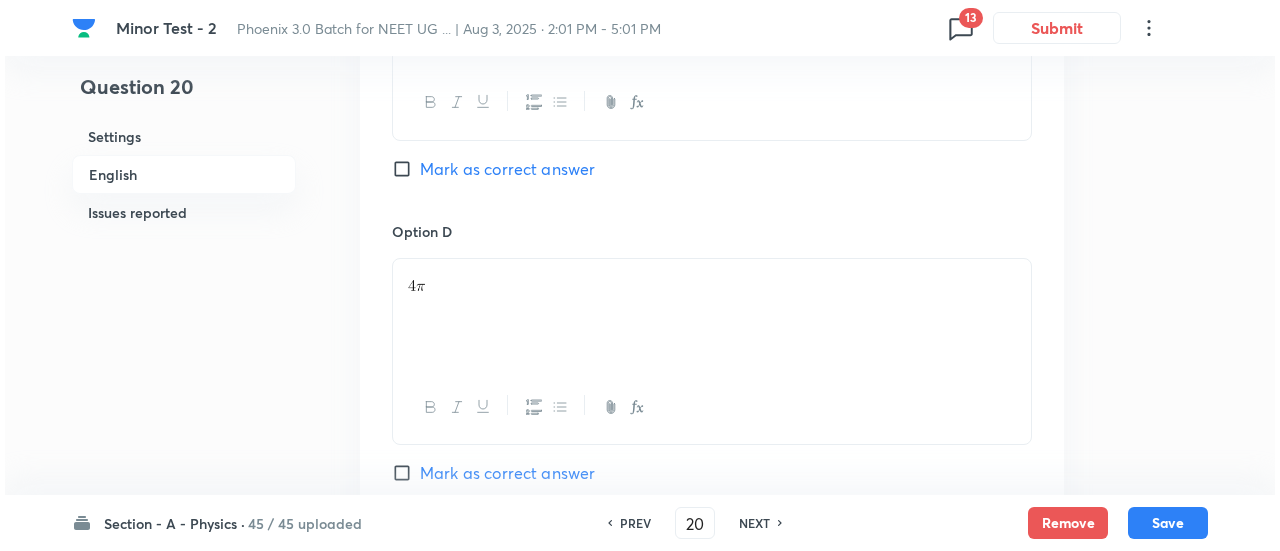 scroll, scrollTop: 1702, scrollLeft: 0, axis: vertical 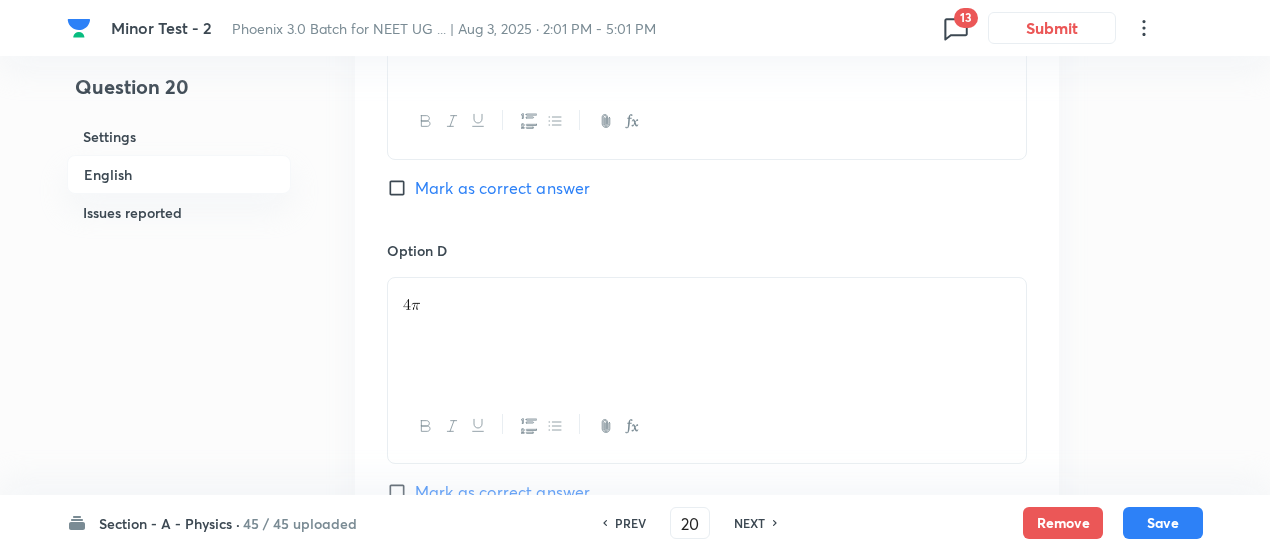 click 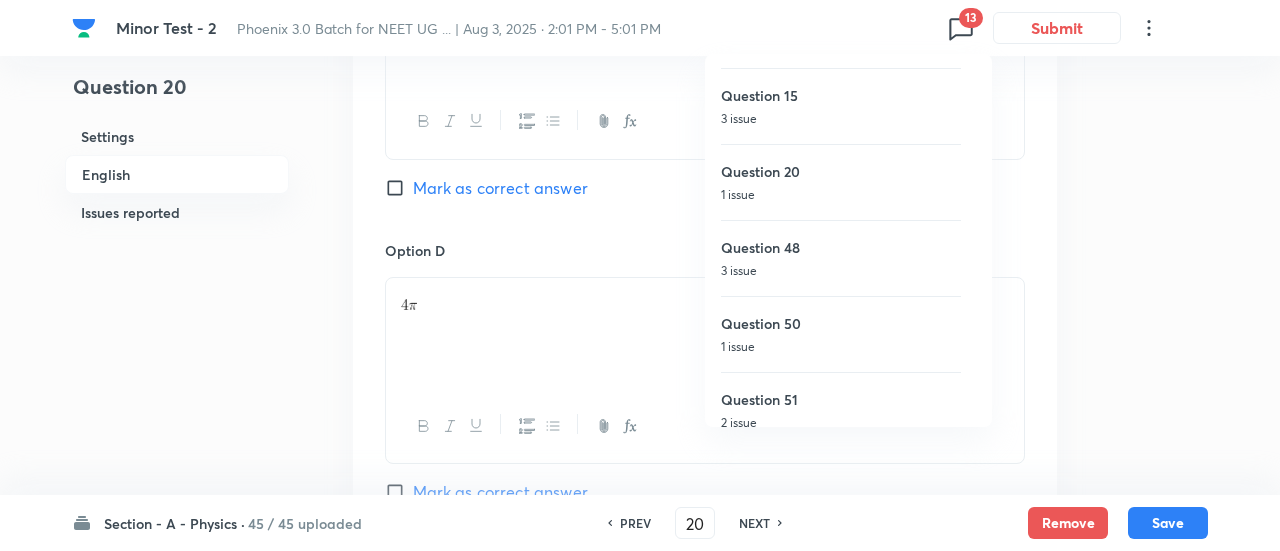 scroll, scrollTop: 68, scrollLeft: 0, axis: vertical 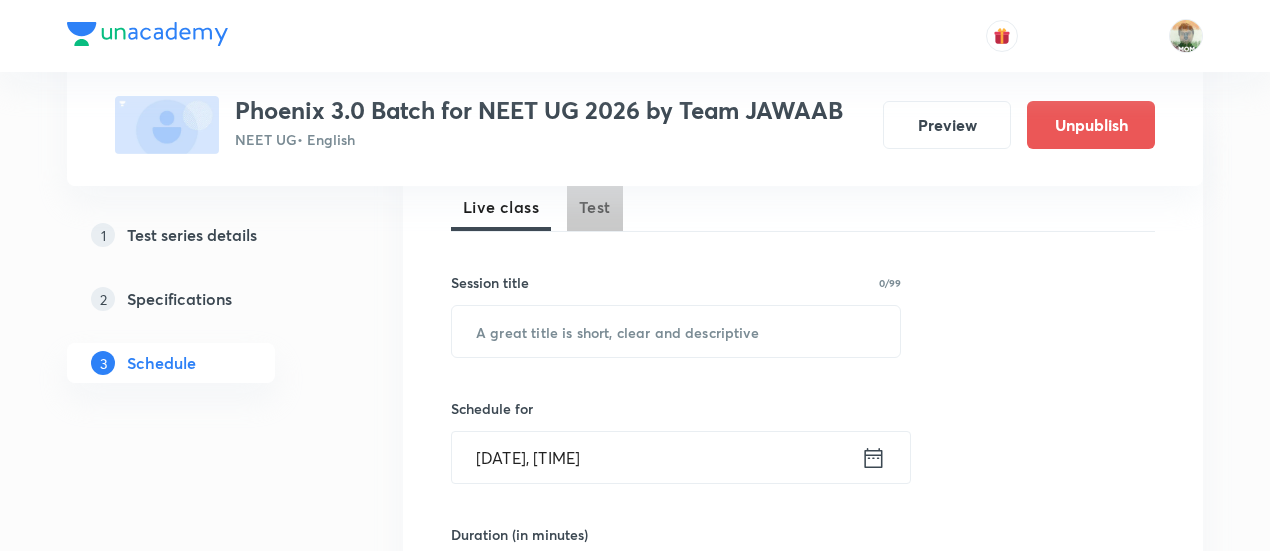 click on "Test" at bounding box center [595, 207] 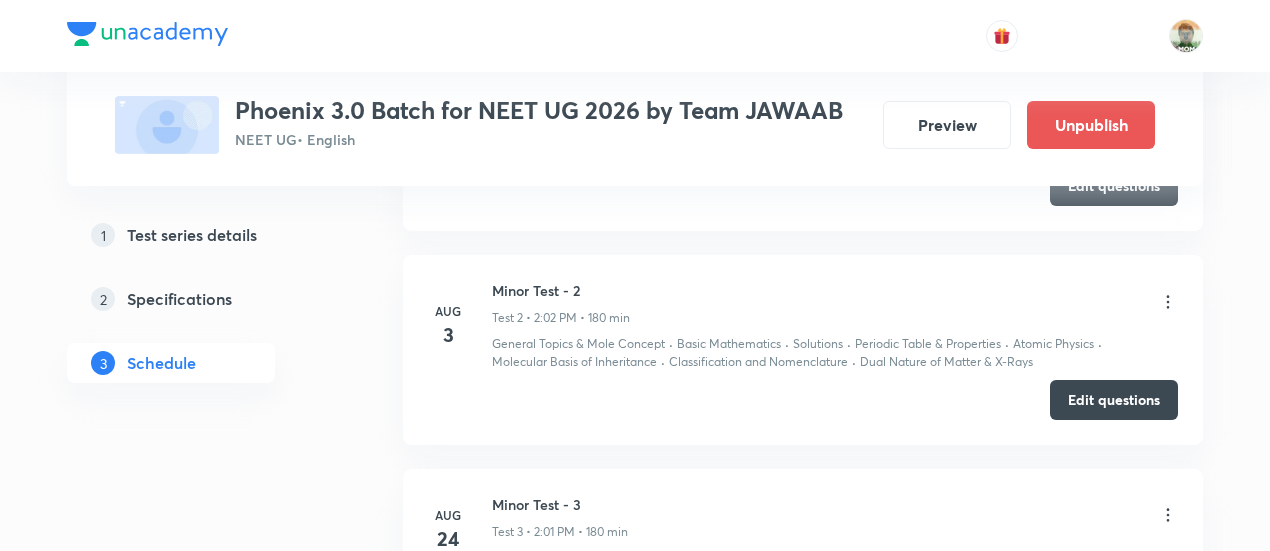 scroll, scrollTop: 1275, scrollLeft: 0, axis: vertical 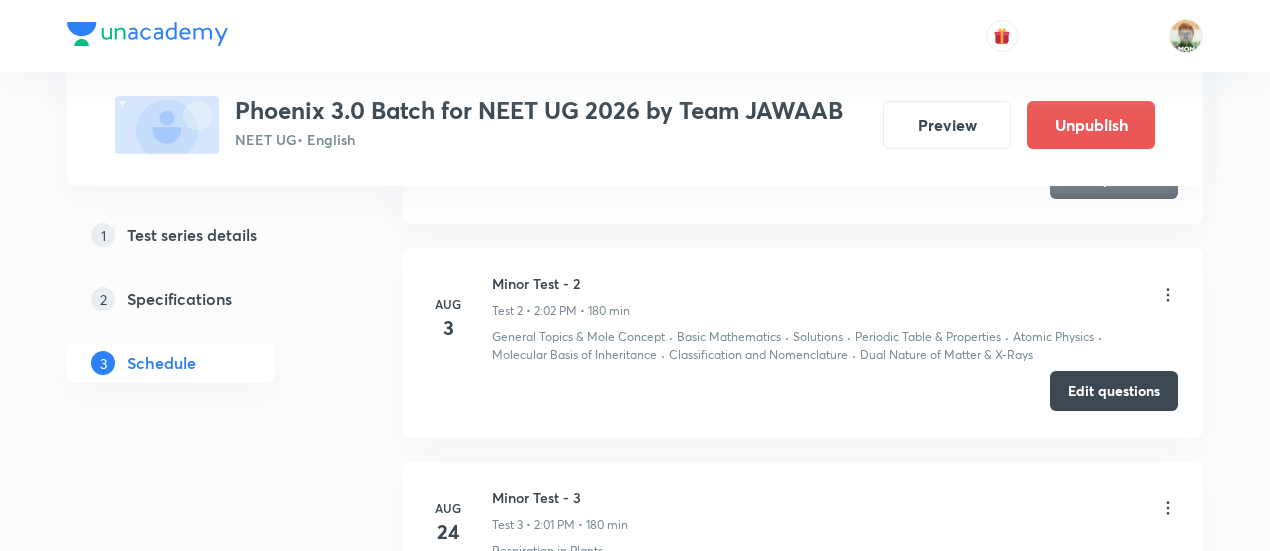 click on "Edit questions" at bounding box center (1114, 391) 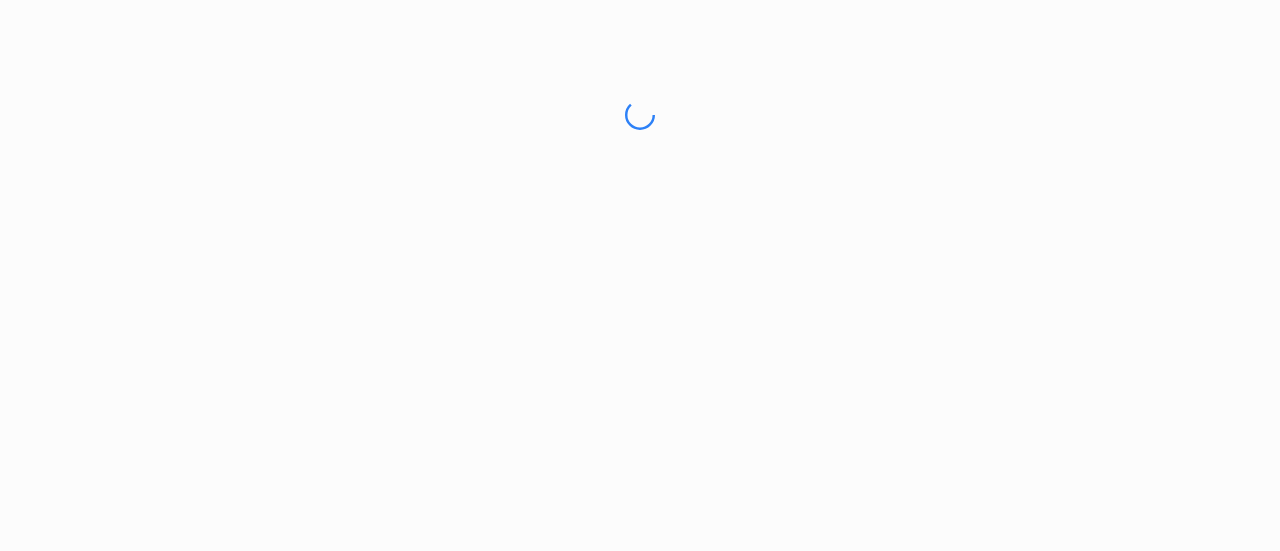 scroll, scrollTop: 0, scrollLeft: 0, axis: both 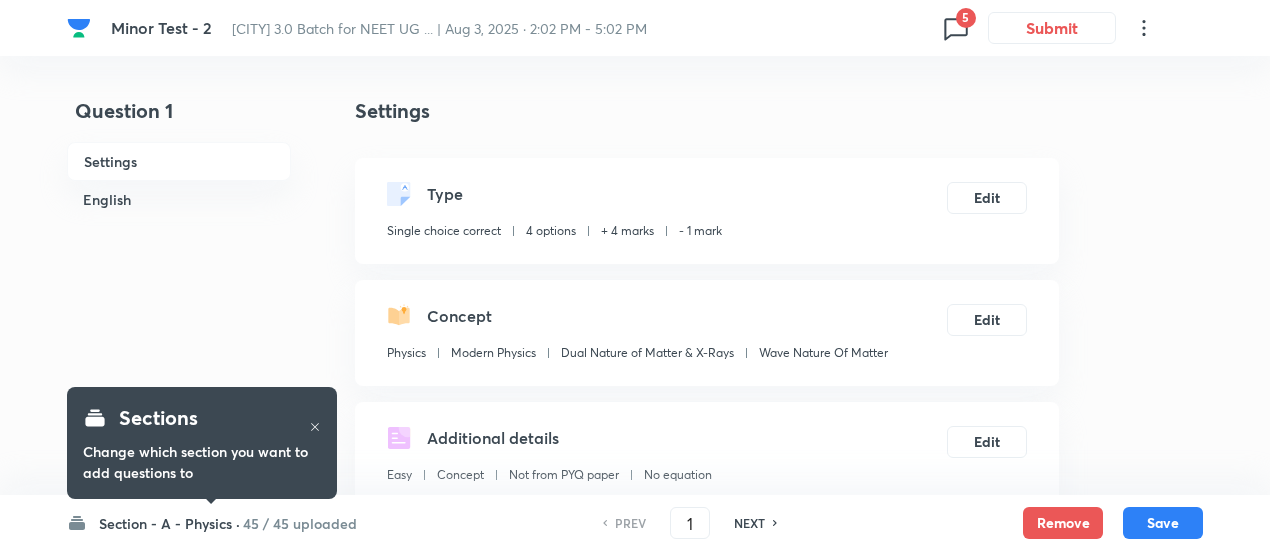 click on "5" at bounding box center (966, 18) 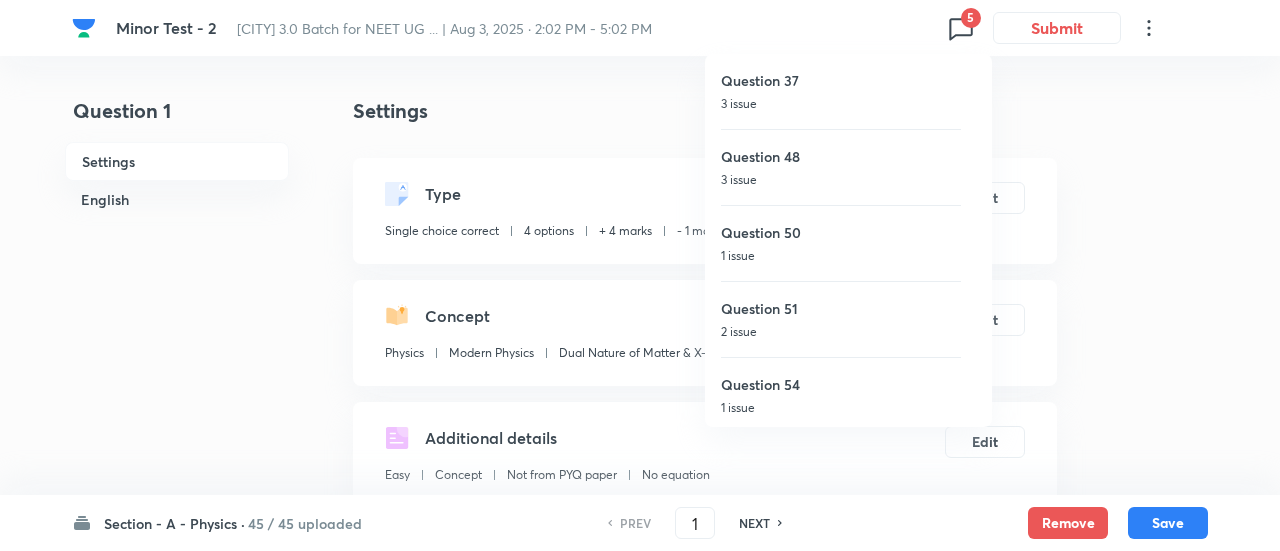 click on "3 issue" at bounding box center [841, 104] 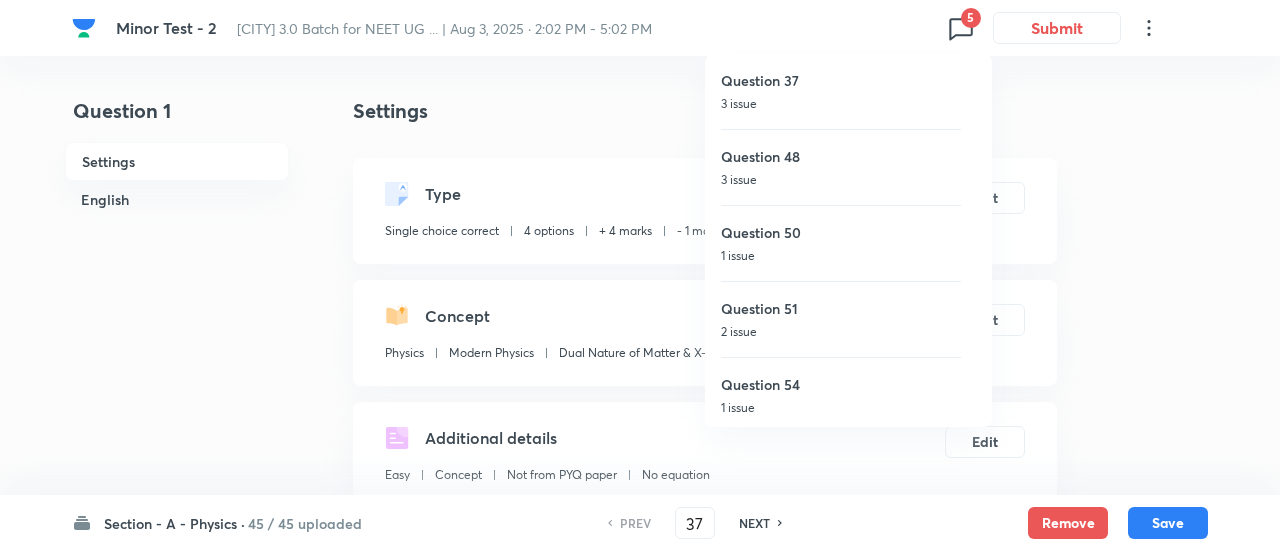 checkbox on "false" 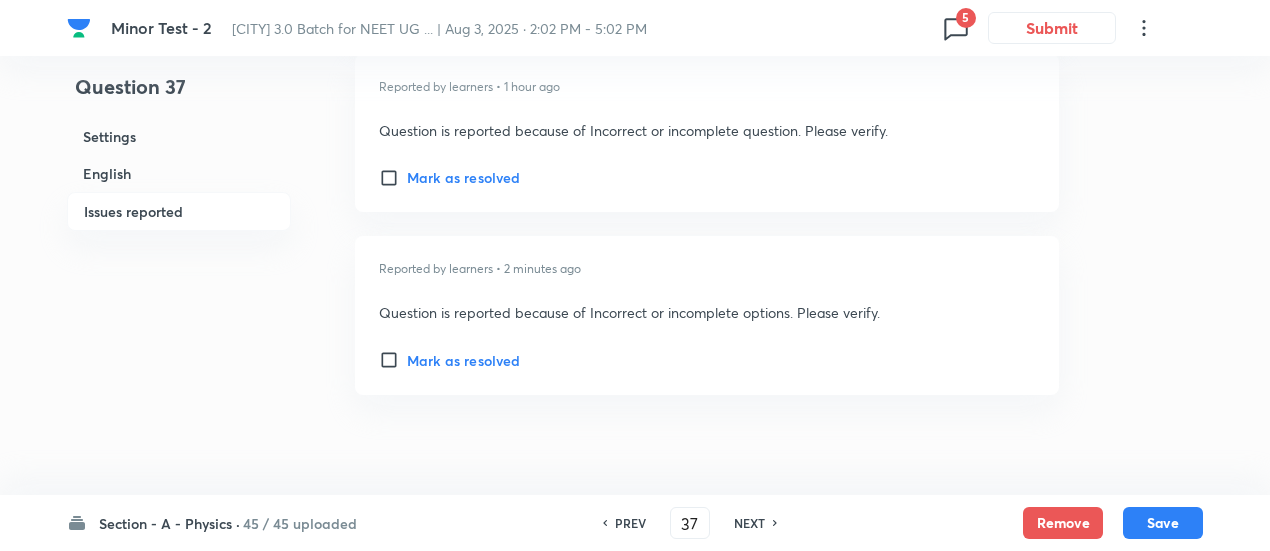 scroll, scrollTop: 2863, scrollLeft: 0, axis: vertical 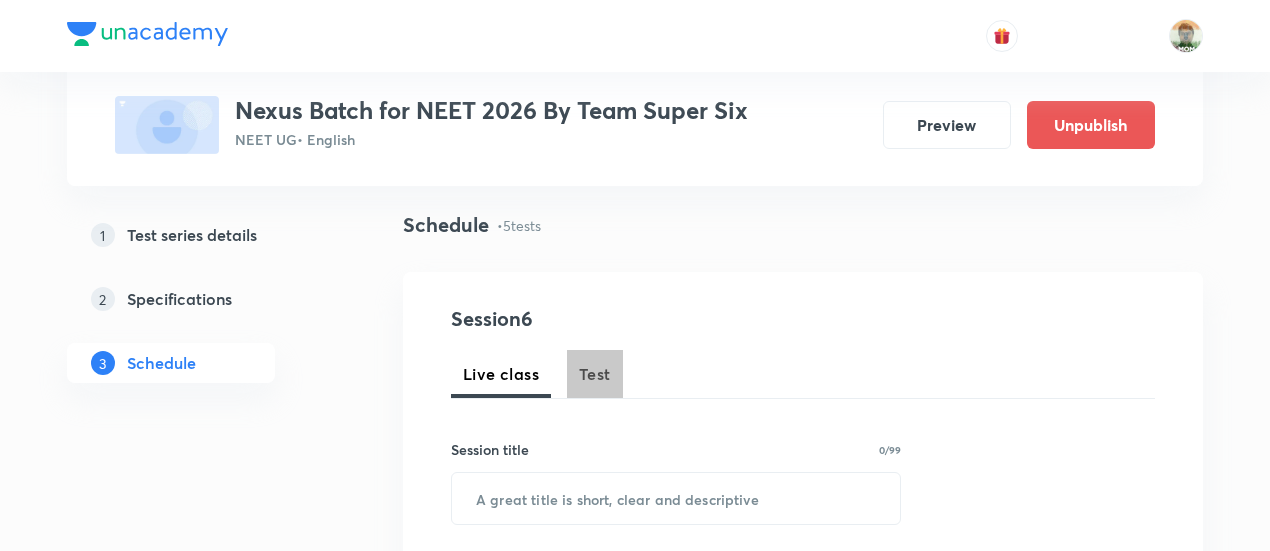 click on "Test" at bounding box center [595, 374] 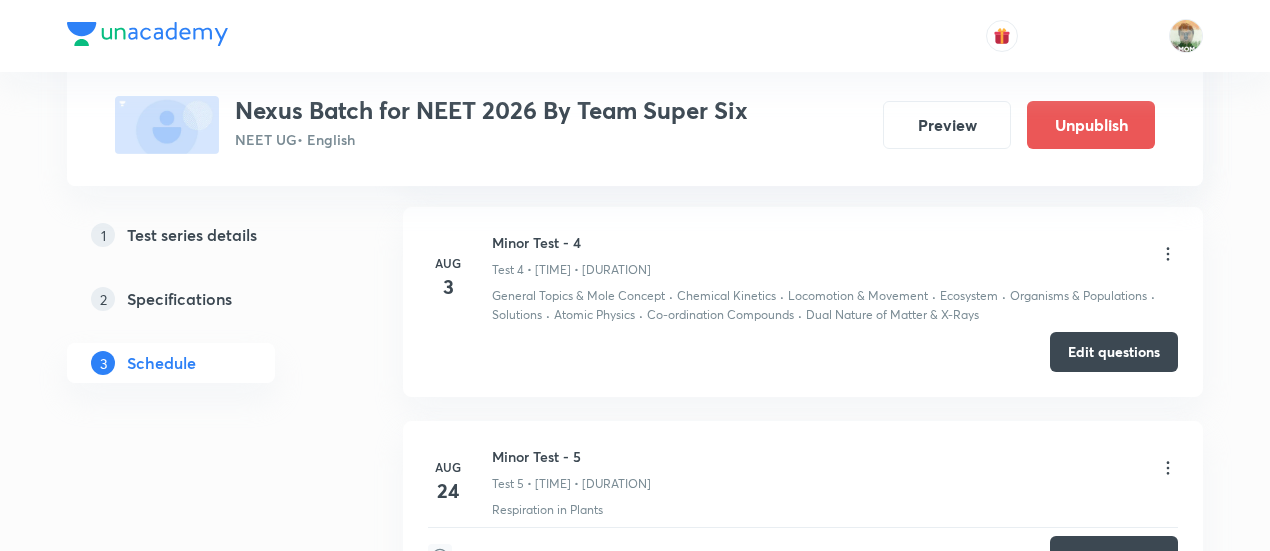 scroll, scrollTop: 1726, scrollLeft: 0, axis: vertical 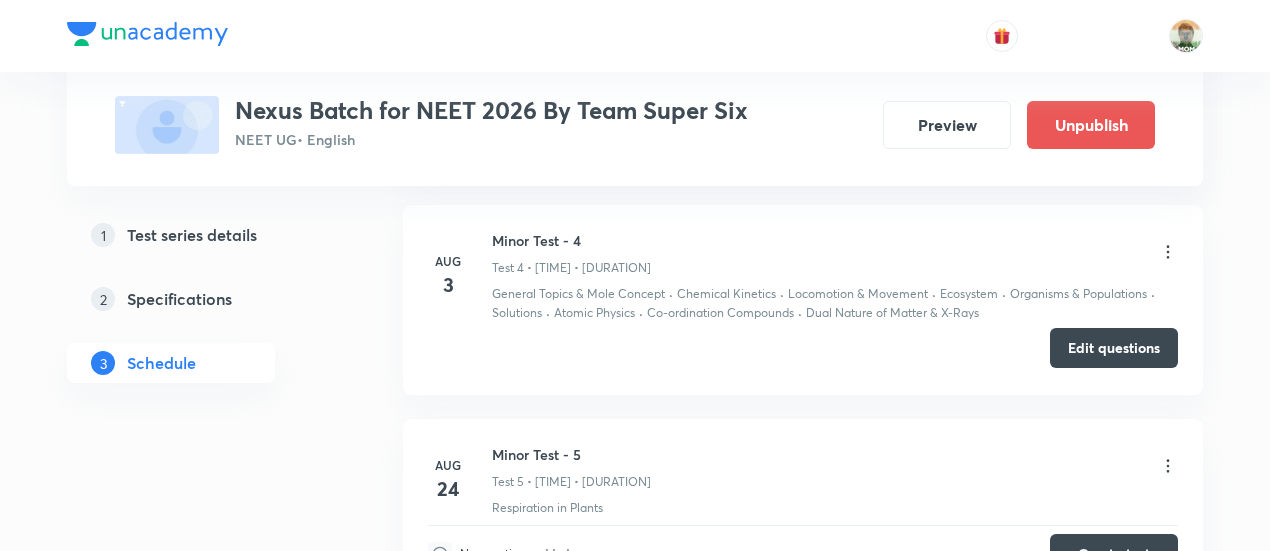 click on "Edit questions" at bounding box center [1114, 348] 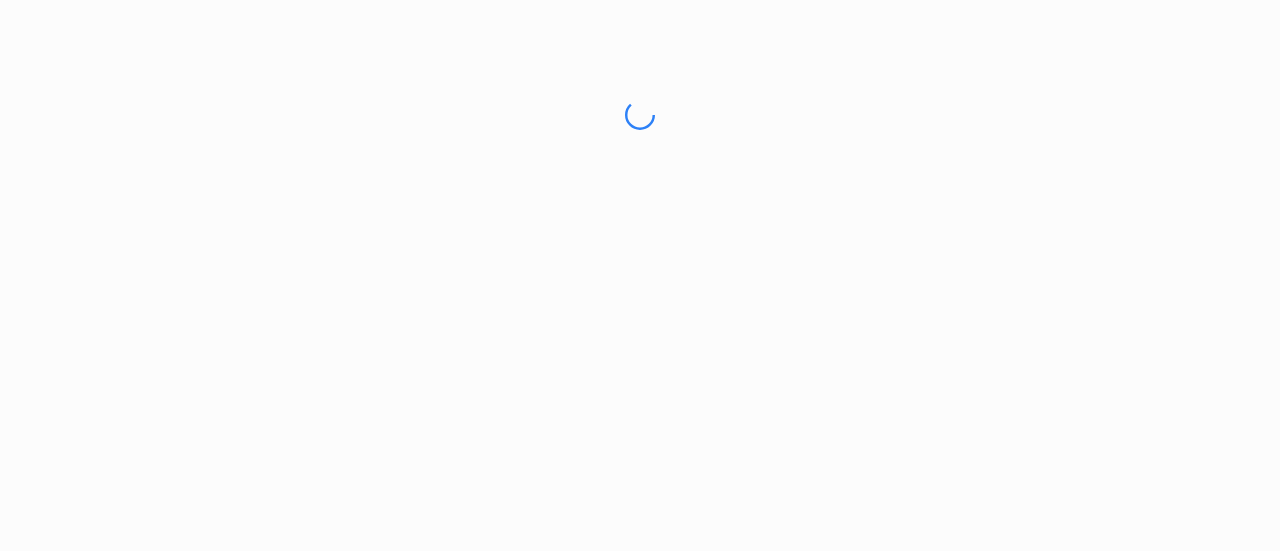 scroll, scrollTop: 0, scrollLeft: 0, axis: both 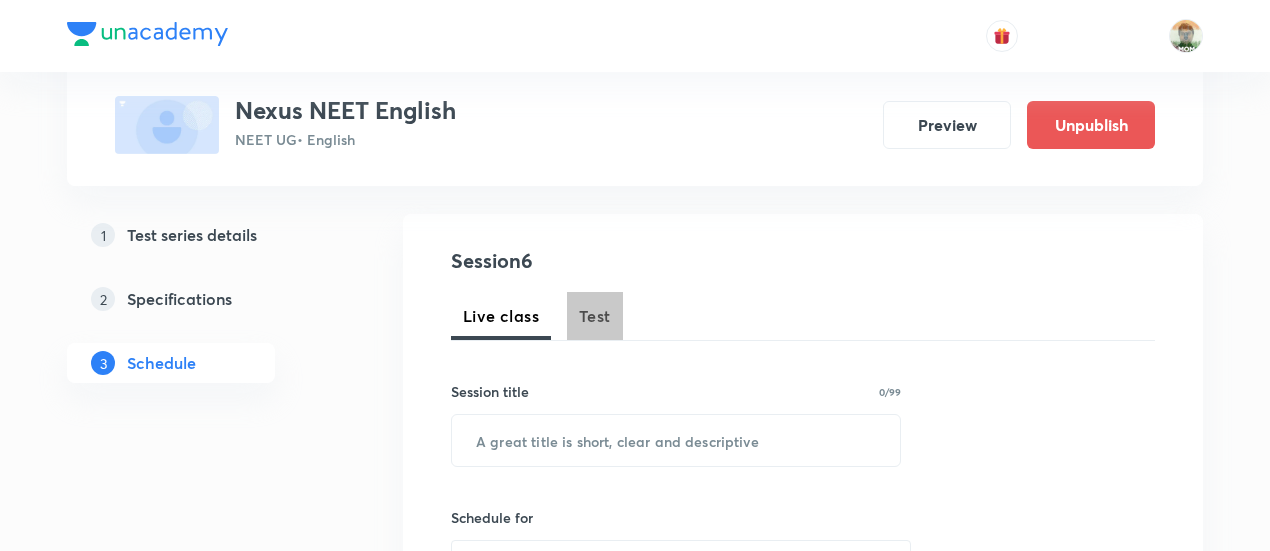 click on "Test" at bounding box center (595, 316) 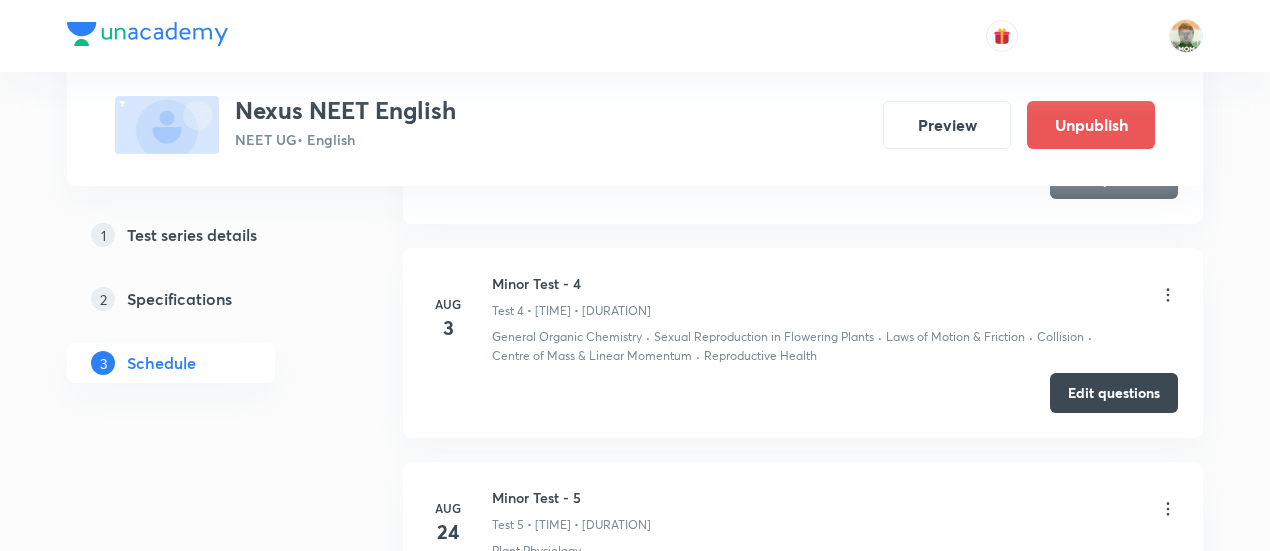 scroll, scrollTop: 1717, scrollLeft: 0, axis: vertical 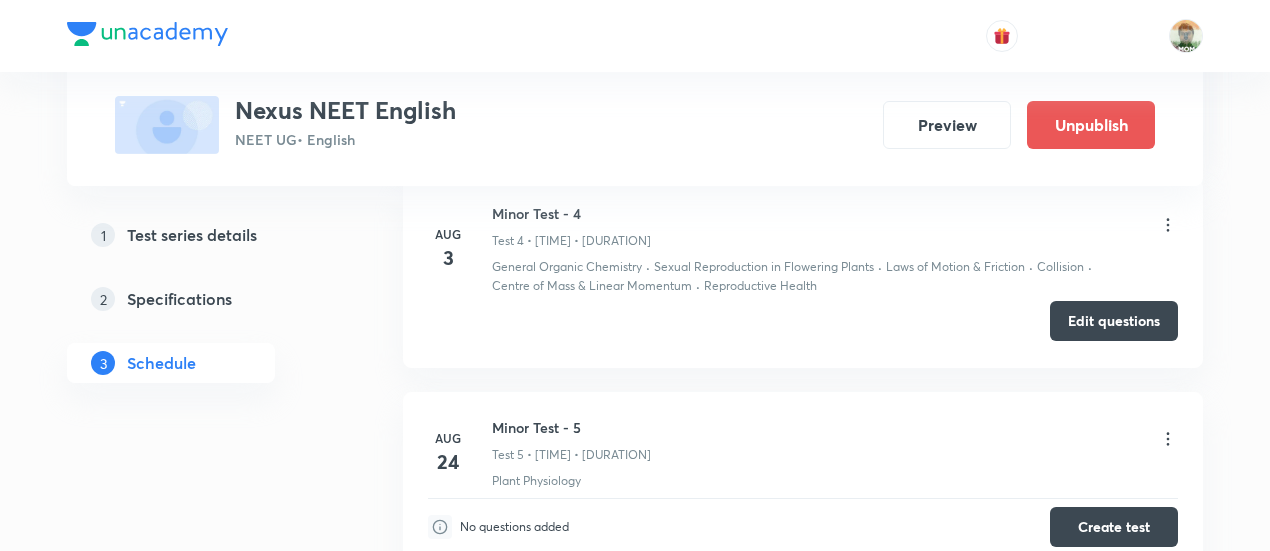click on "Edit questions" at bounding box center [1114, 321] 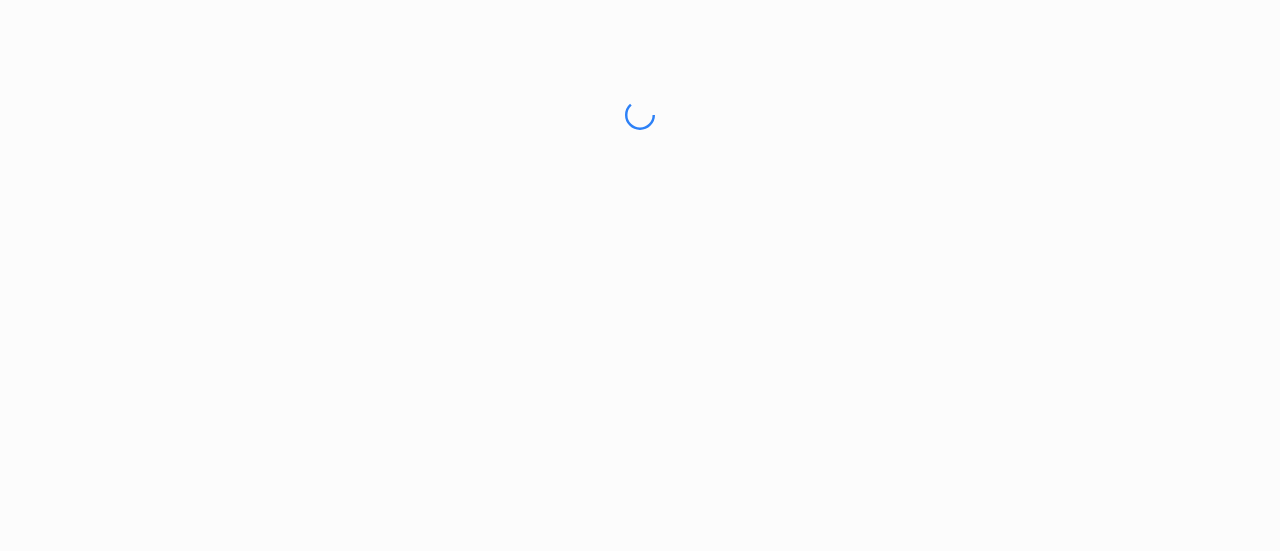 scroll, scrollTop: 0, scrollLeft: 0, axis: both 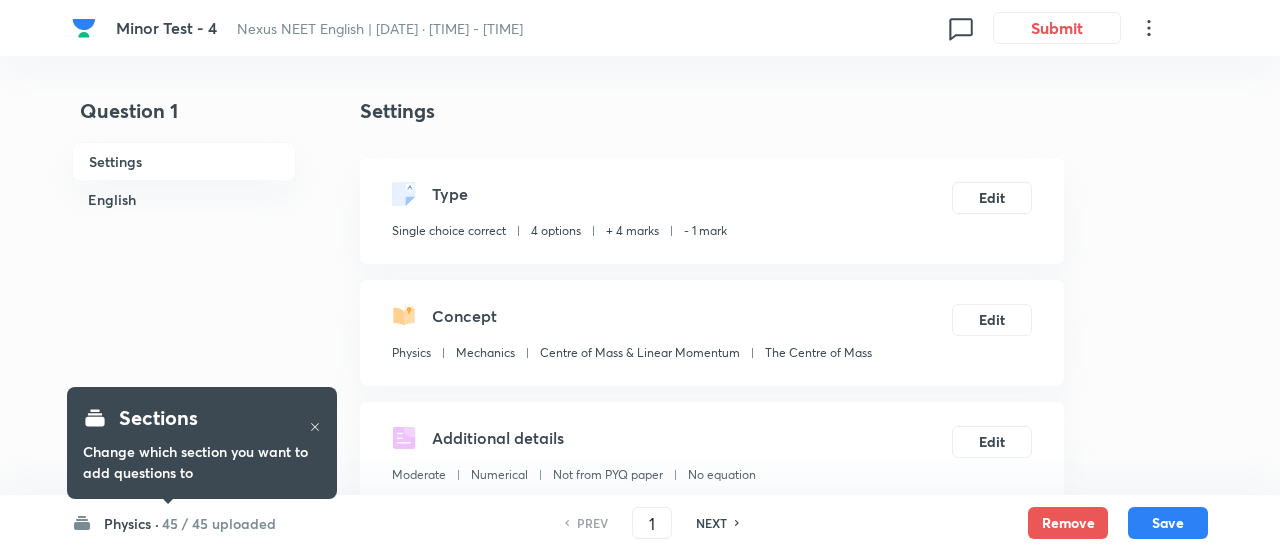 checkbox on "true" 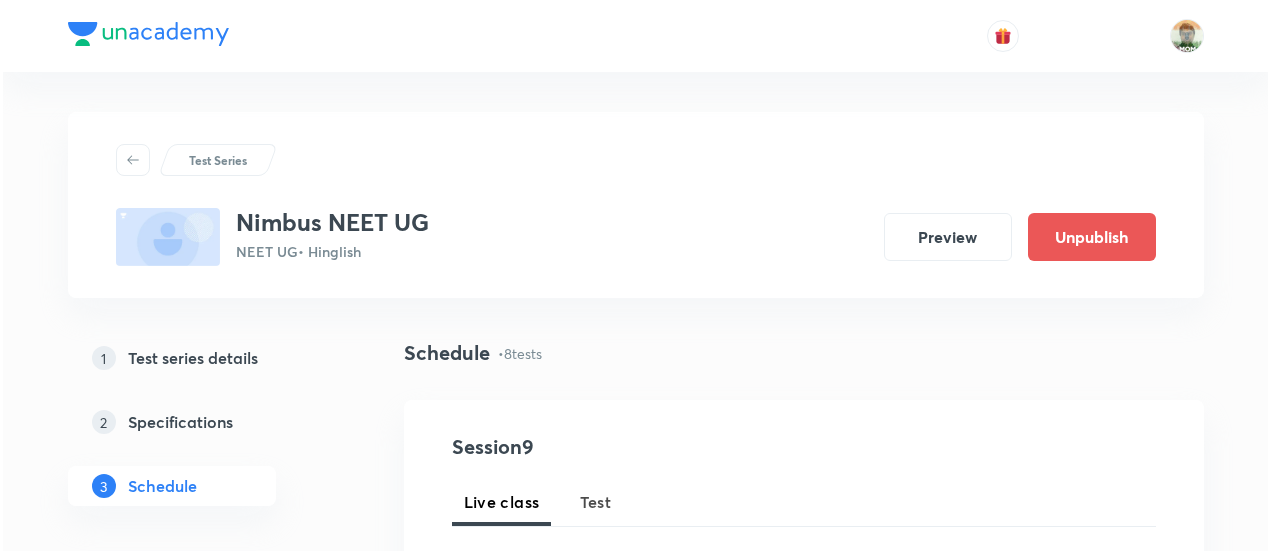 scroll, scrollTop: 122, scrollLeft: 0, axis: vertical 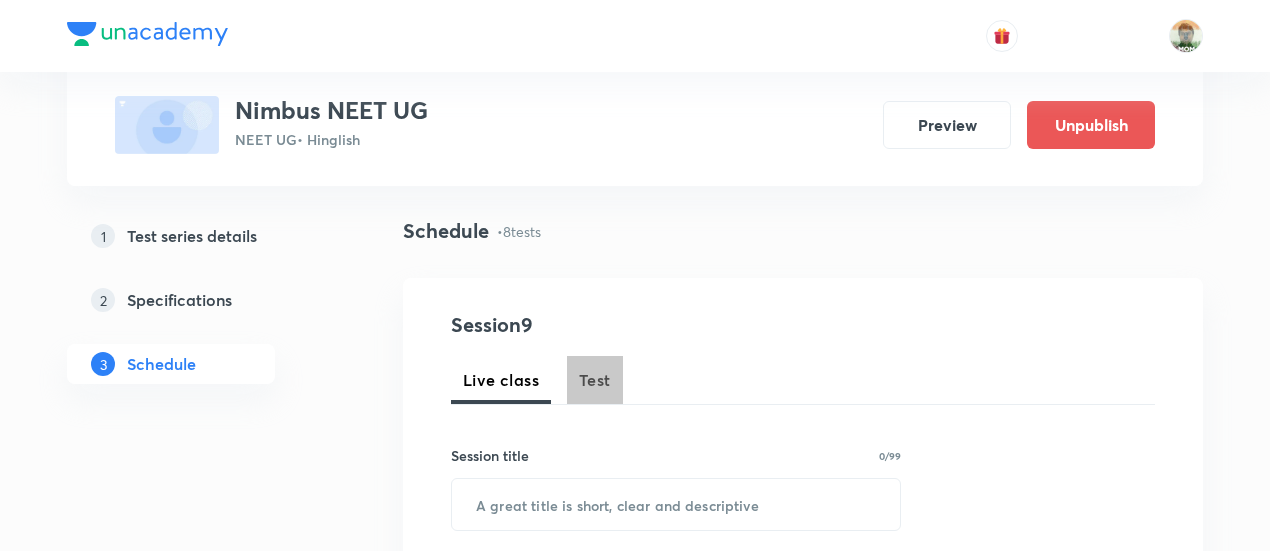 click on "Test" at bounding box center [595, 380] 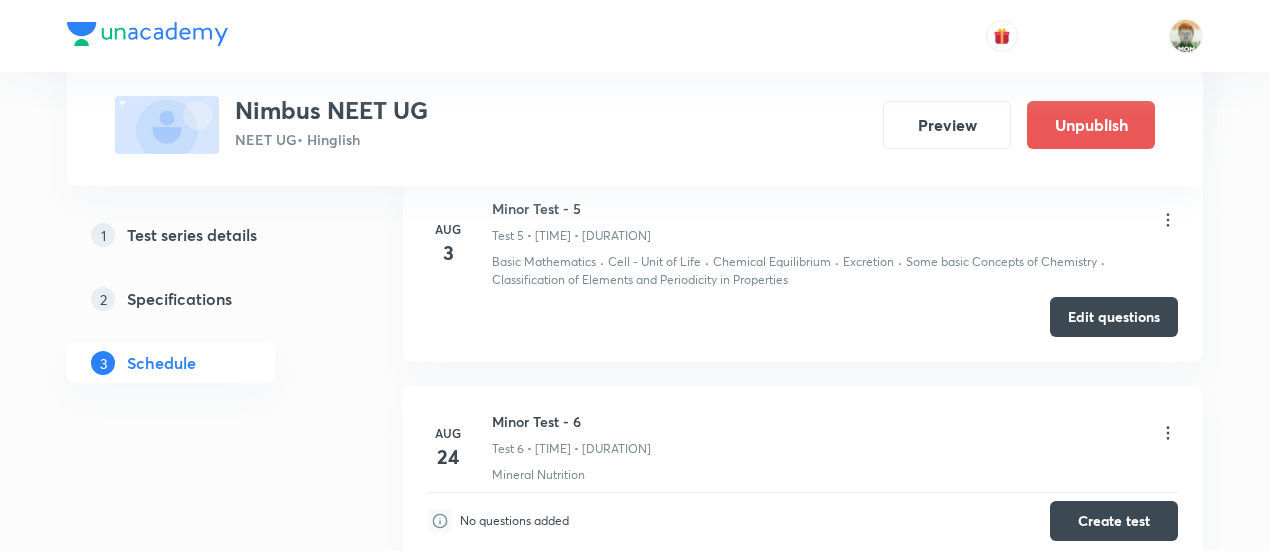 scroll, scrollTop: 1991, scrollLeft: 0, axis: vertical 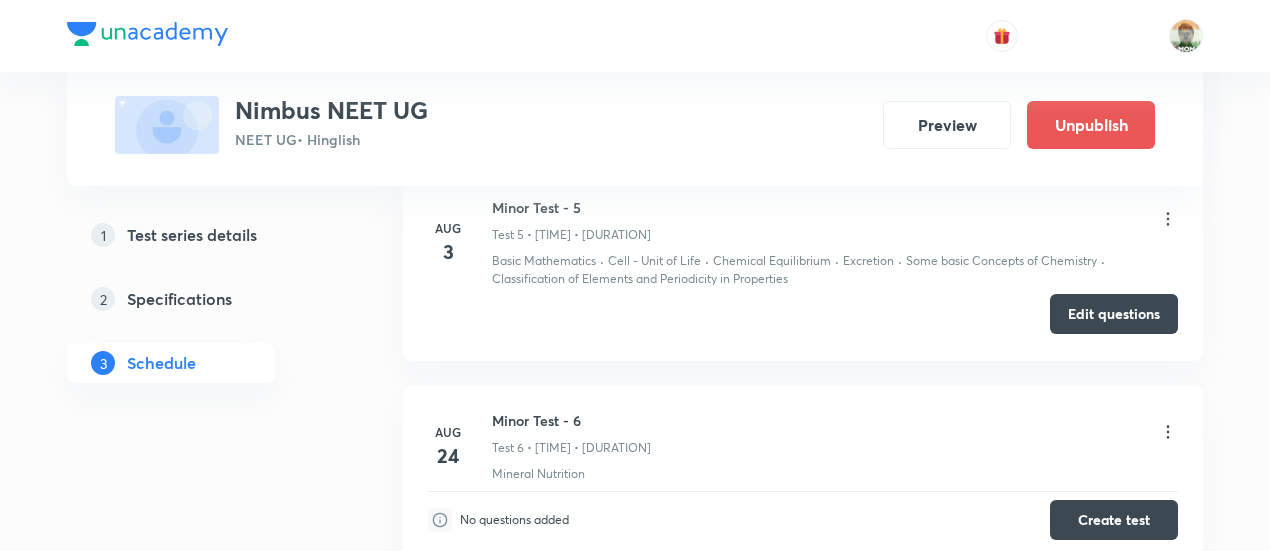 click on "Edit questions" at bounding box center [1114, 314] 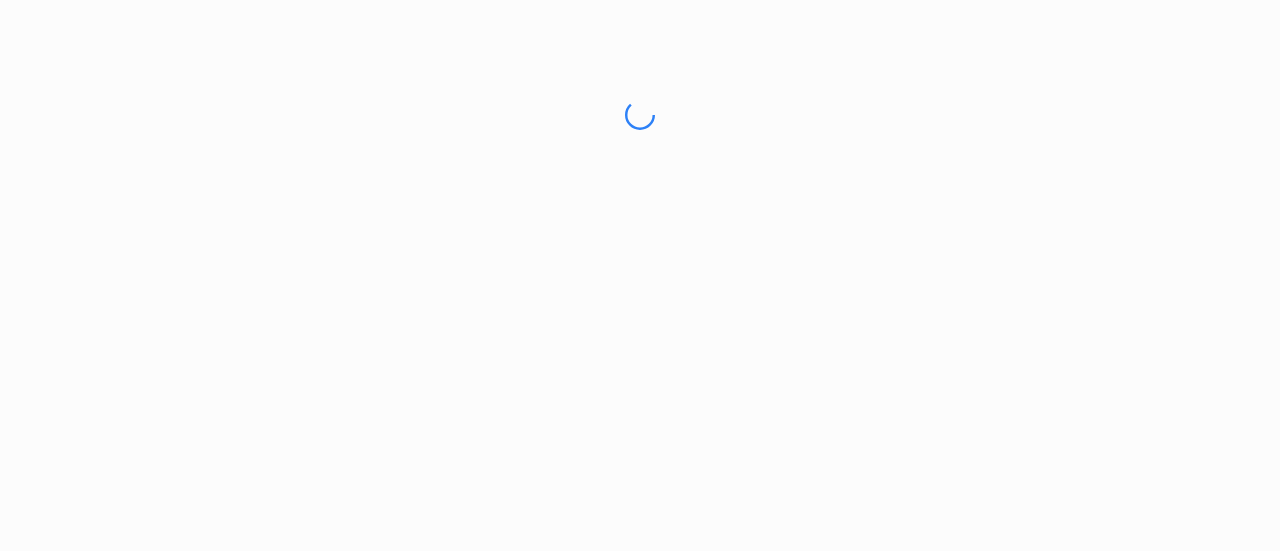 scroll, scrollTop: 0, scrollLeft: 0, axis: both 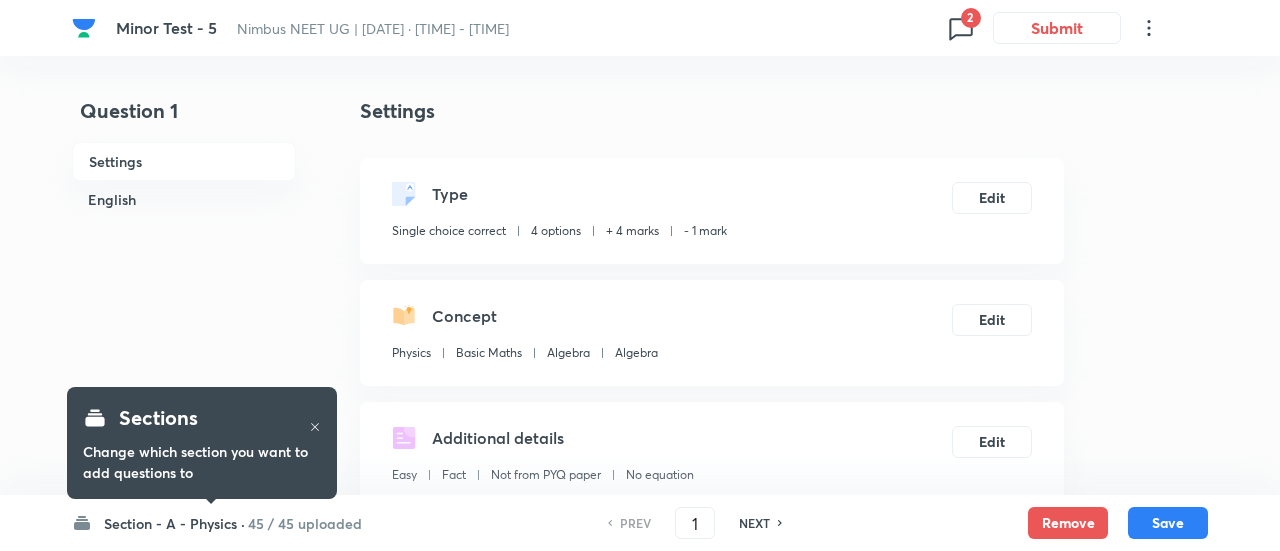 checkbox on "true" 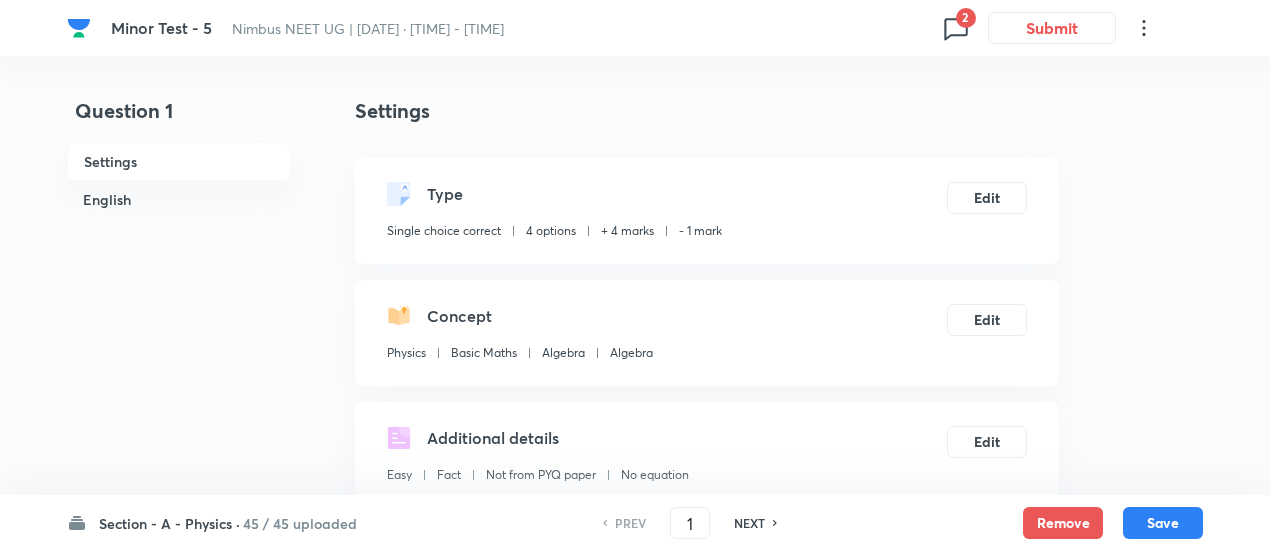 click on "2" at bounding box center (966, 18) 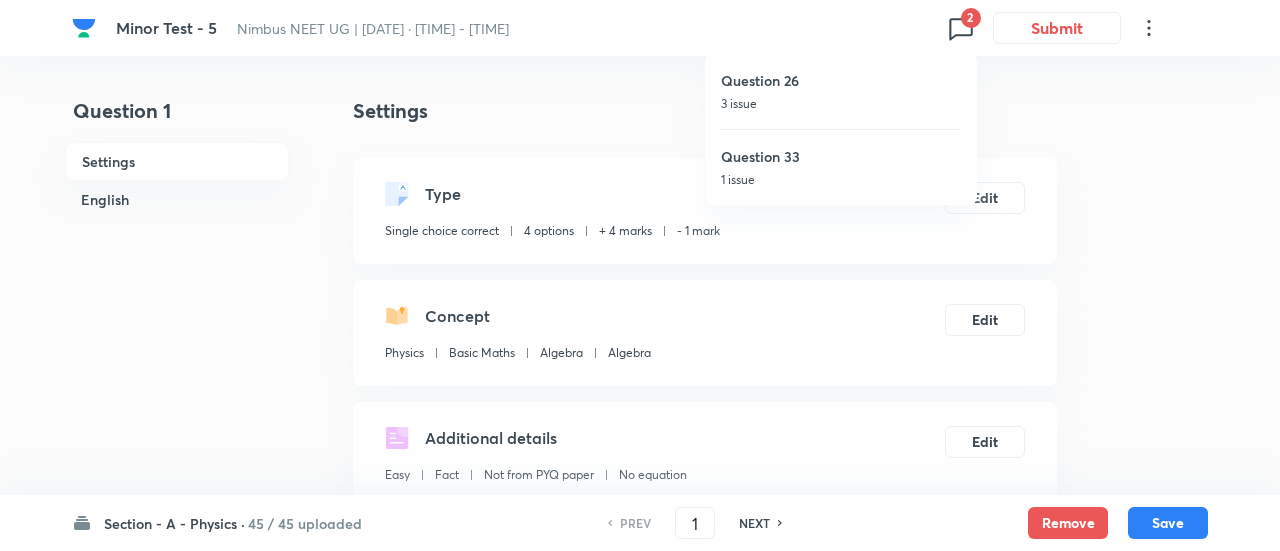 click on "3 issue" at bounding box center [841, 104] 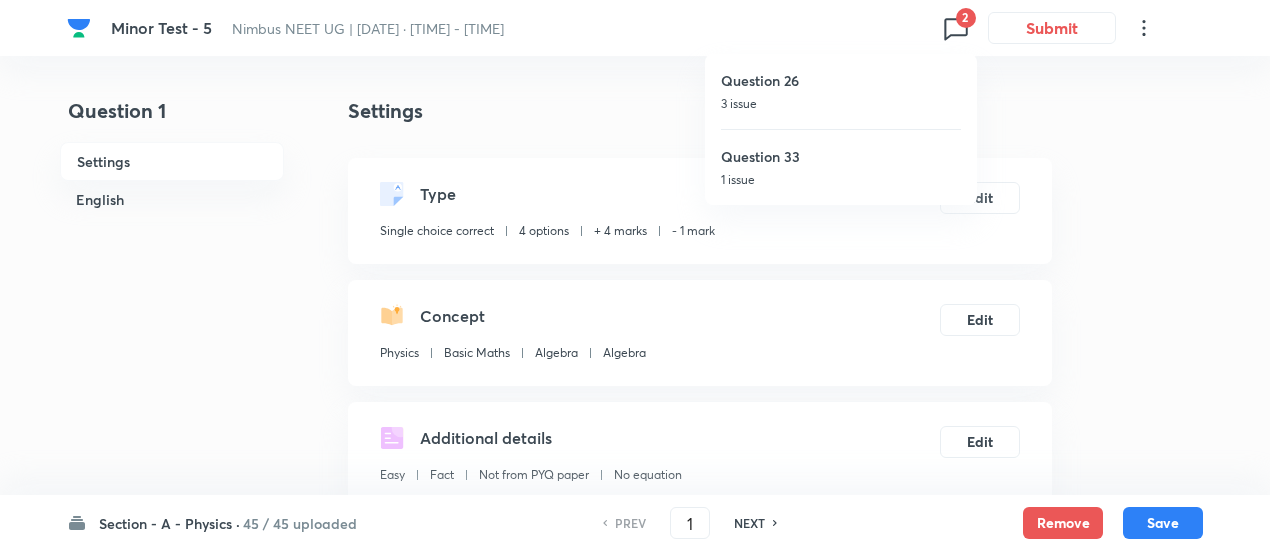 type on "26" 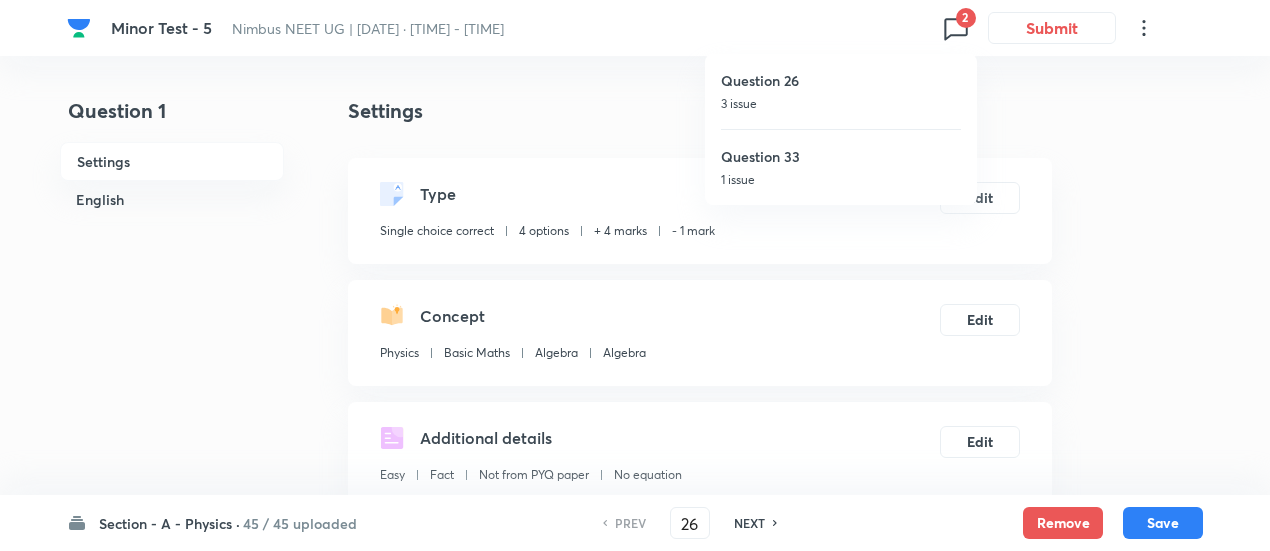 checkbox on "false" 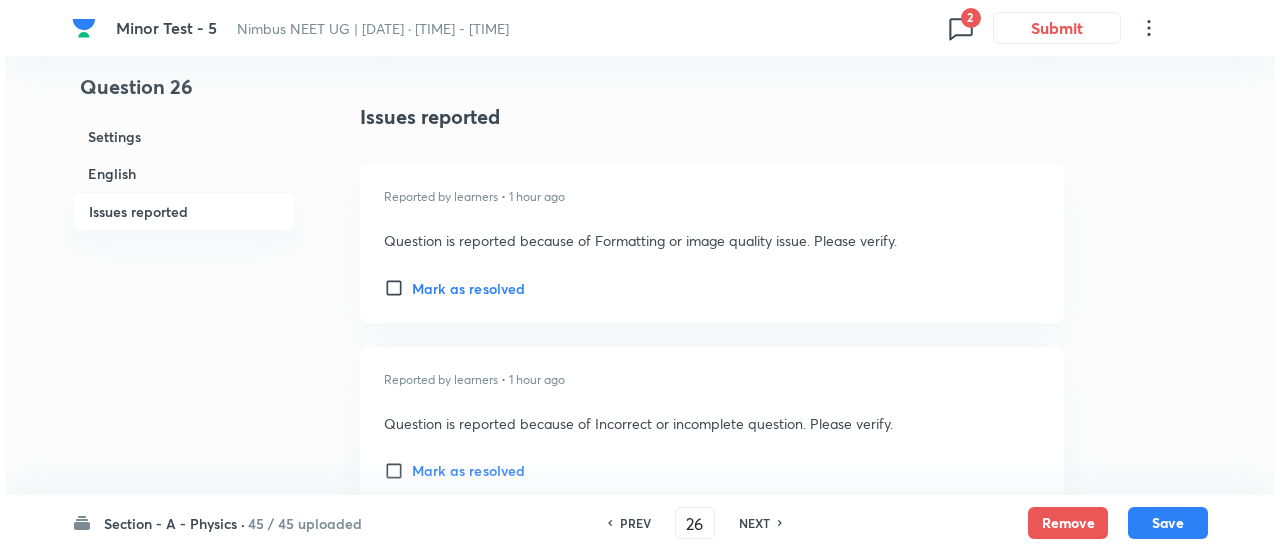 scroll, scrollTop: 2539, scrollLeft: 0, axis: vertical 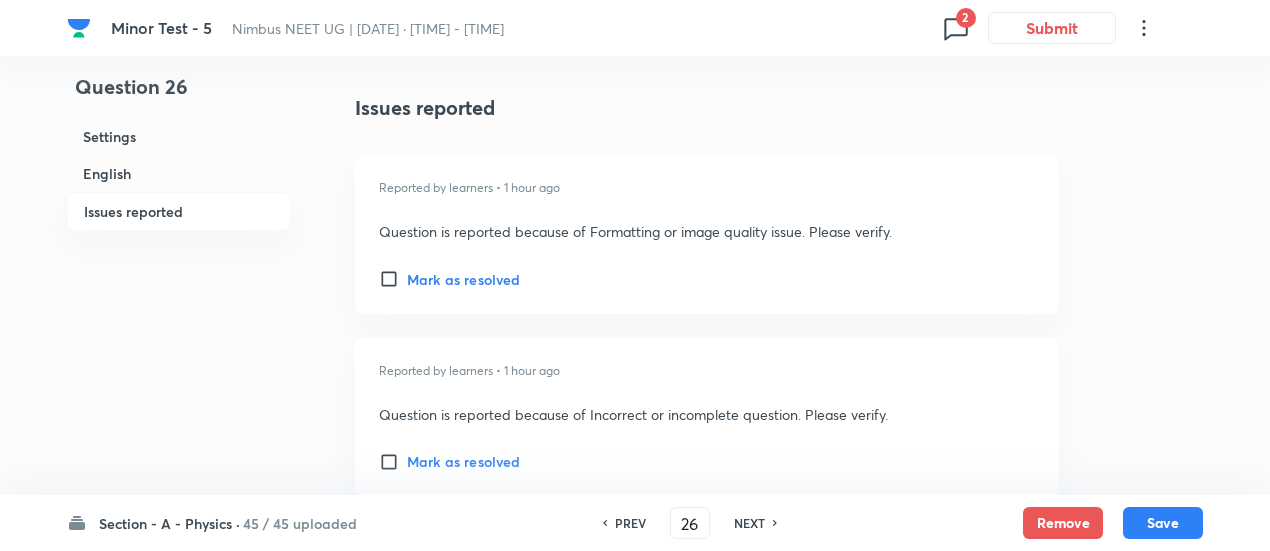 click 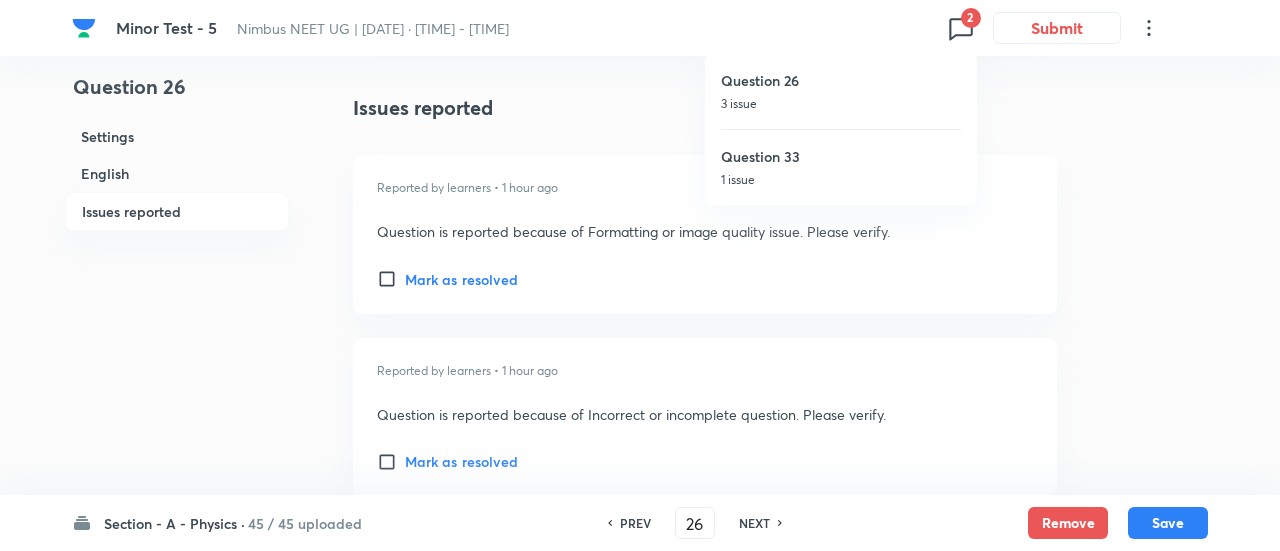 click on "1 issue" at bounding box center [841, 180] 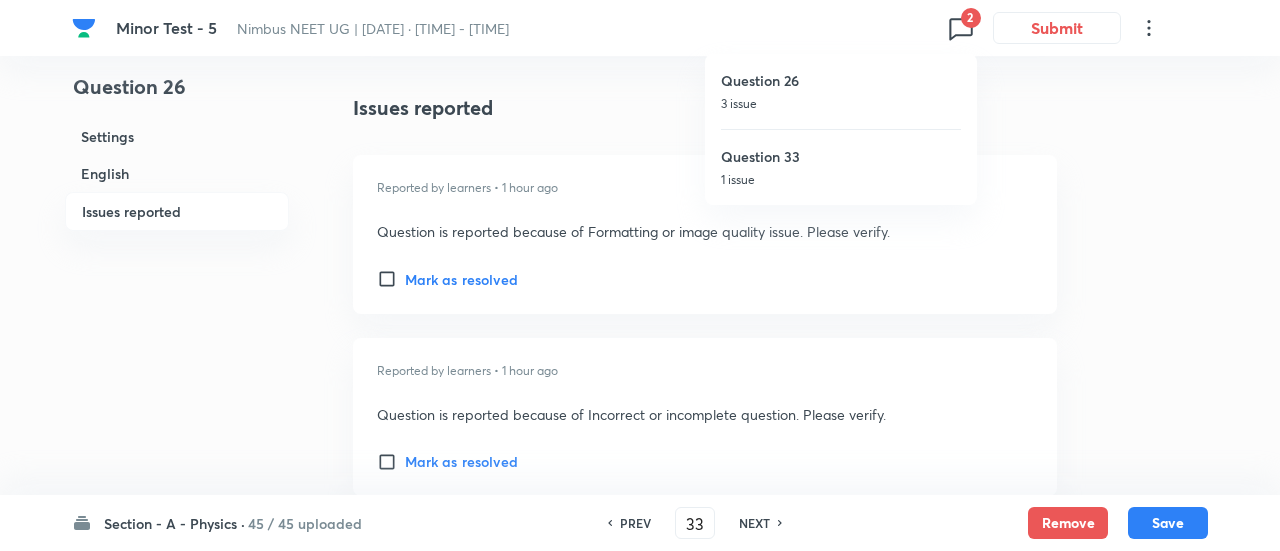 checkbox on "true" 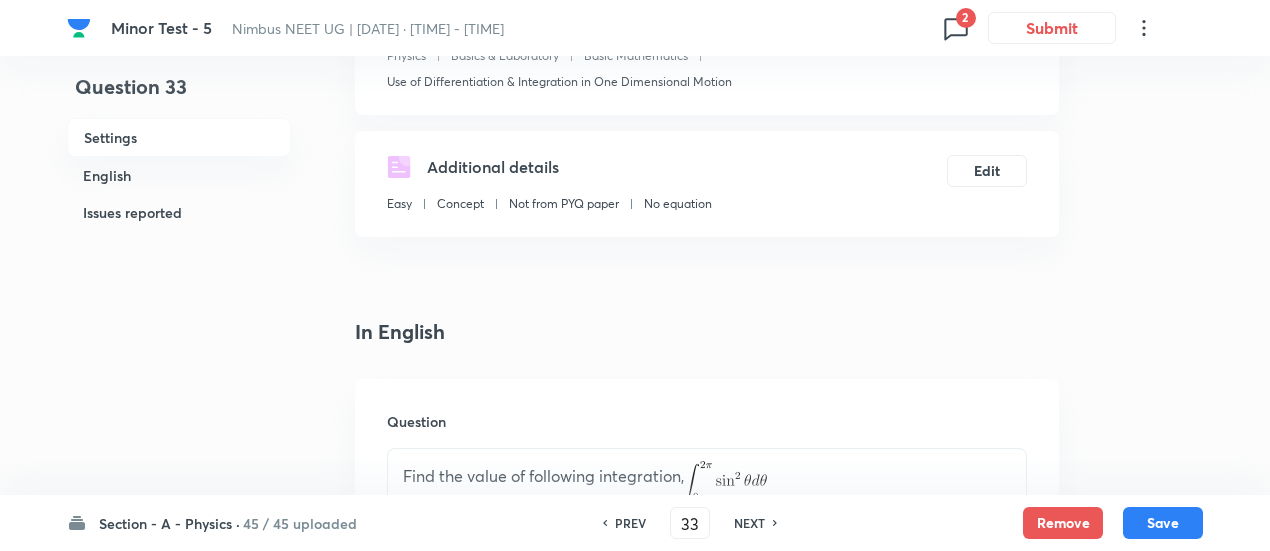 scroll, scrollTop: 296, scrollLeft: 0, axis: vertical 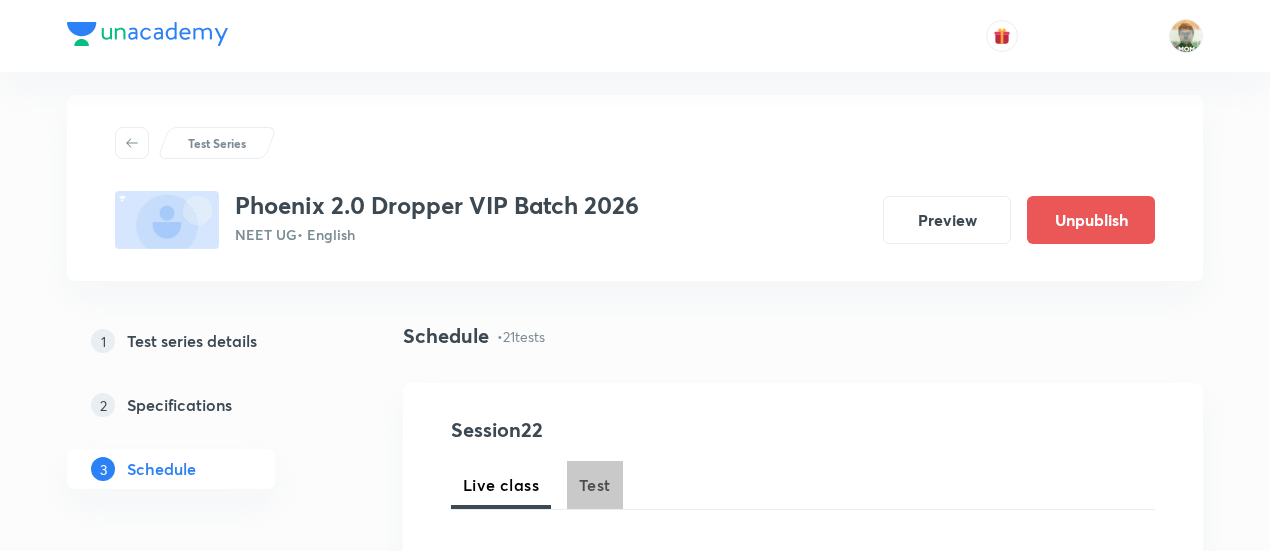 click on "Test" at bounding box center (595, 485) 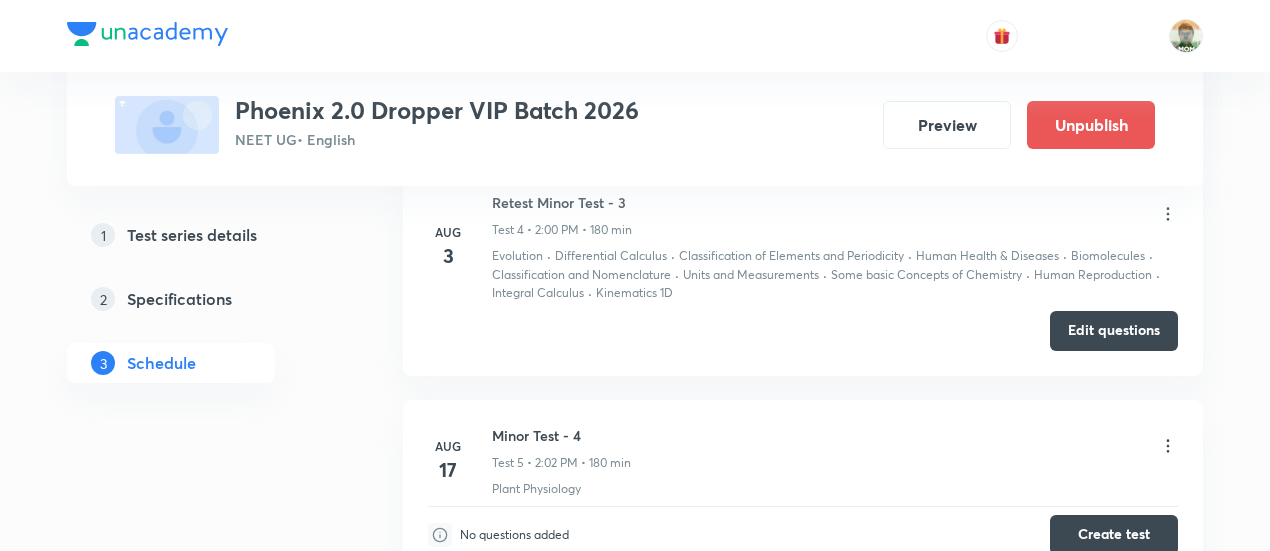 scroll, scrollTop: 1802, scrollLeft: 0, axis: vertical 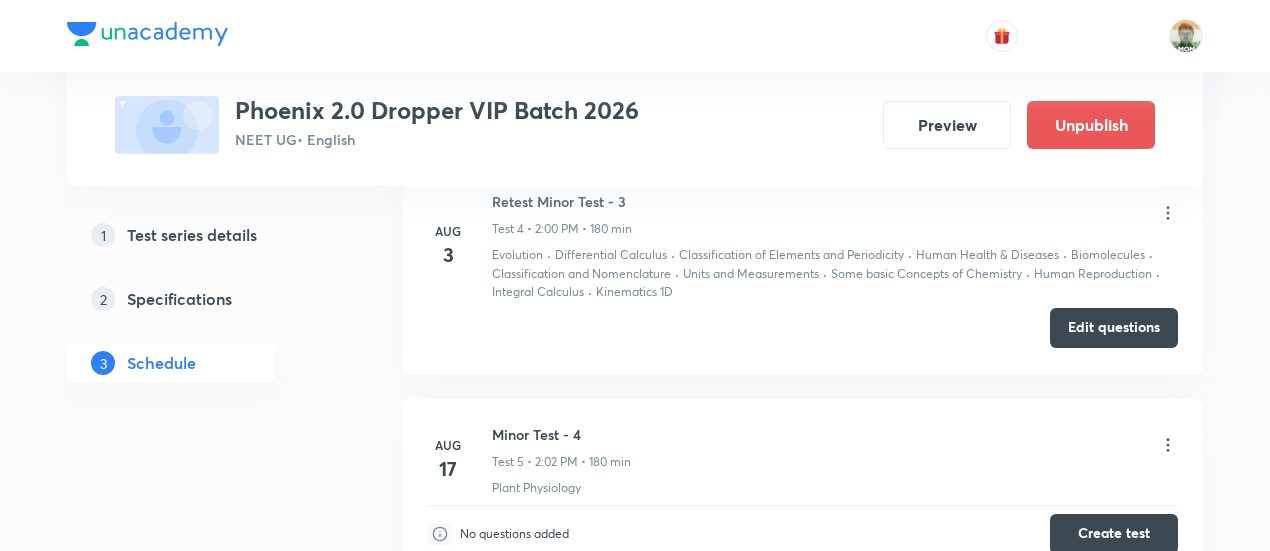 click on "Edit questions" at bounding box center (1114, 328) 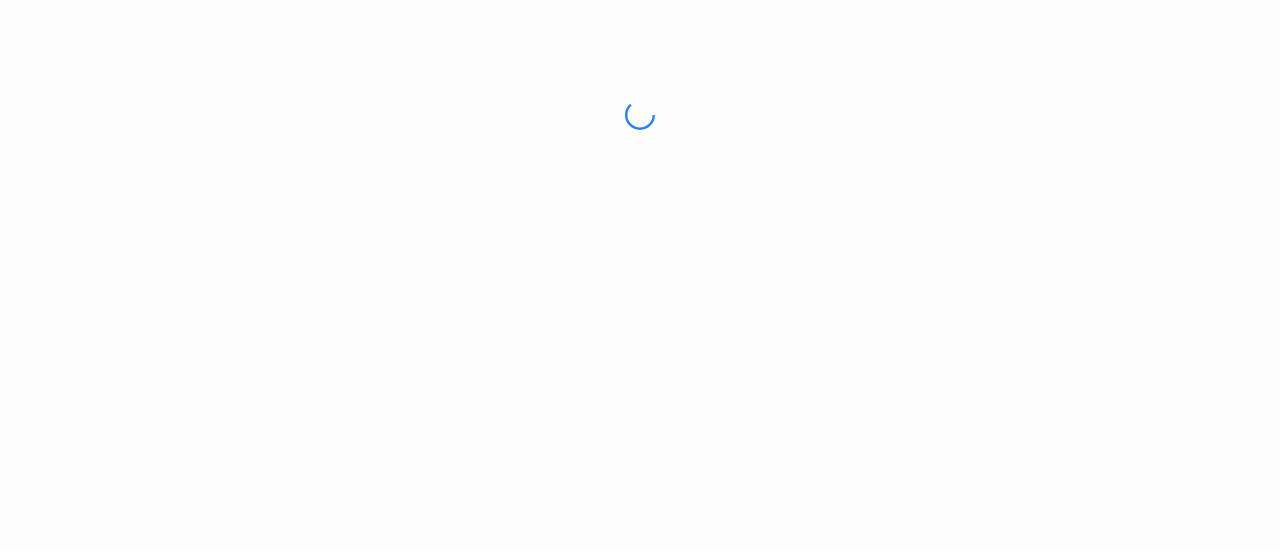 scroll, scrollTop: 0, scrollLeft: 0, axis: both 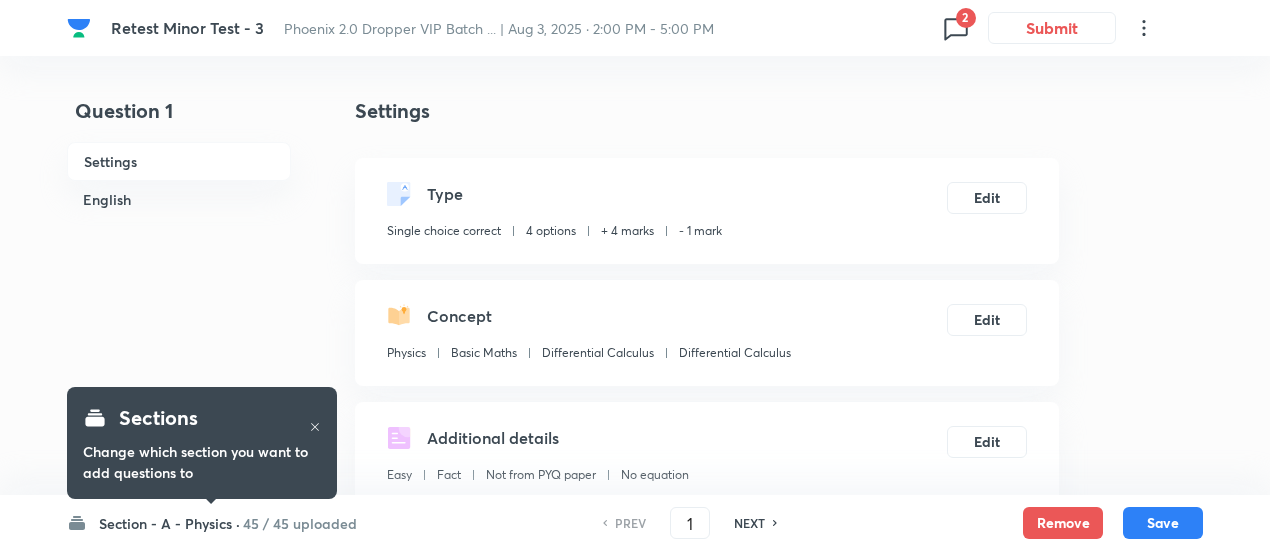 click 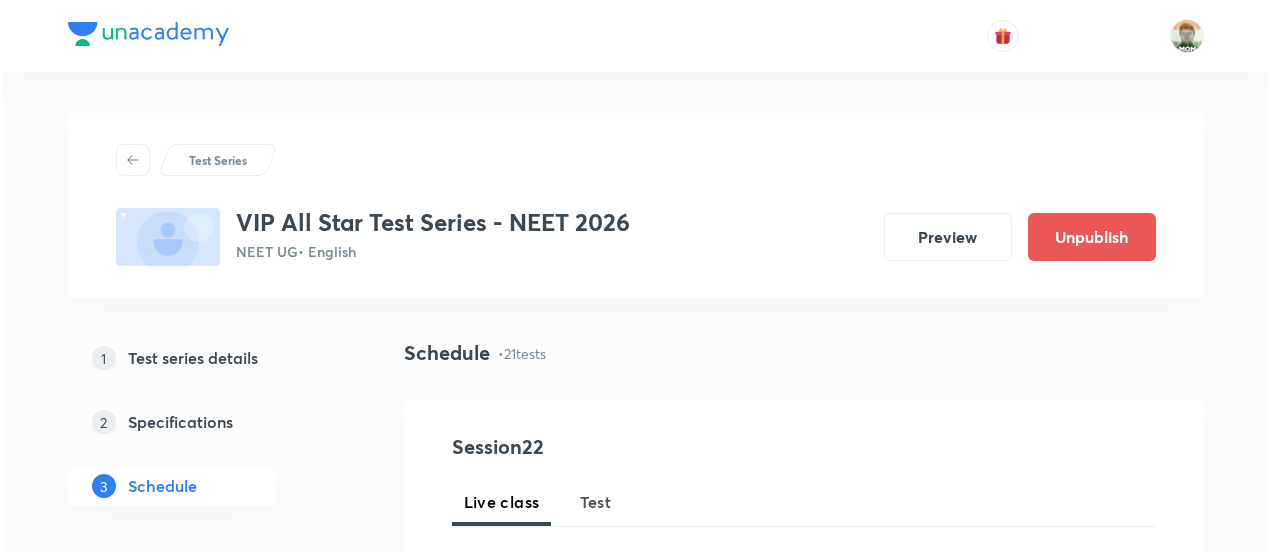 scroll, scrollTop: 194, scrollLeft: 0, axis: vertical 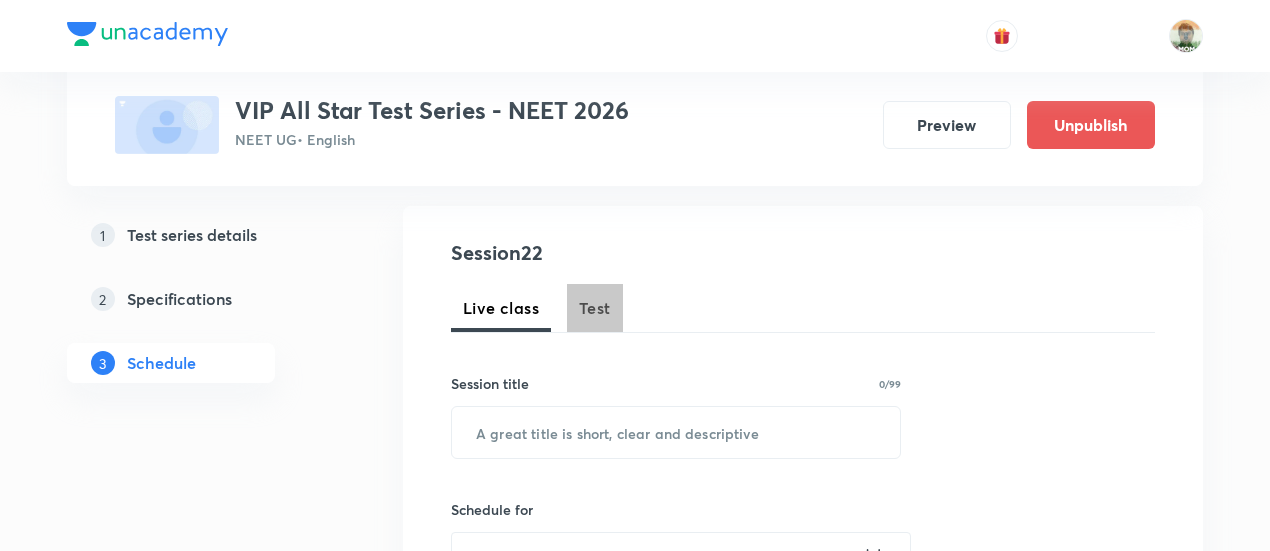 click on "Test" at bounding box center [595, 308] 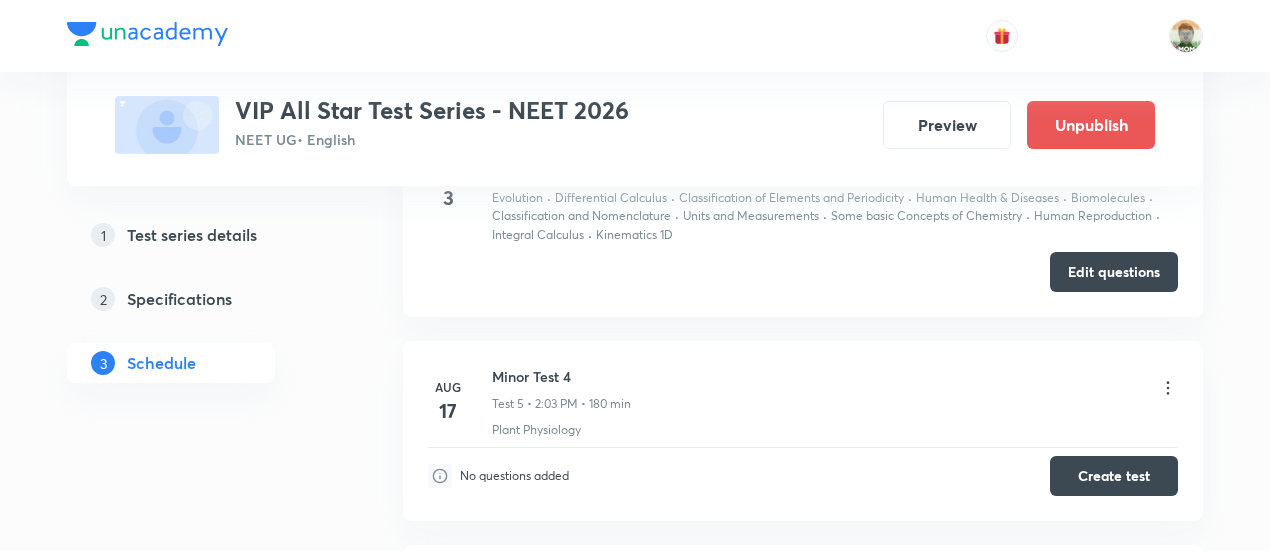 scroll, scrollTop: 1879, scrollLeft: 0, axis: vertical 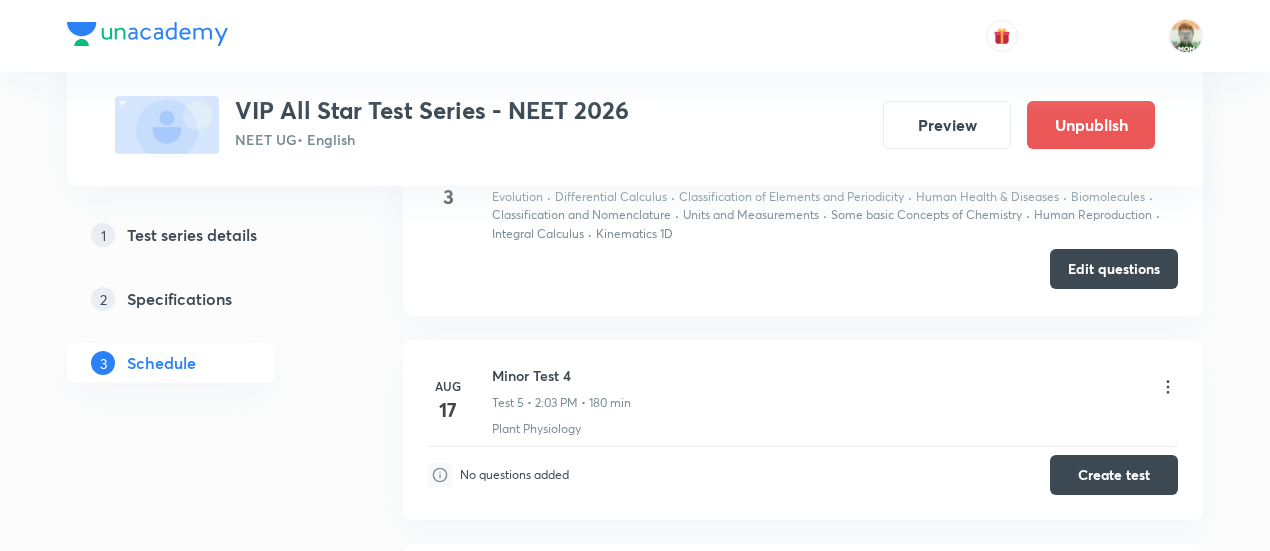 click on "Edit questions" at bounding box center [1114, 269] 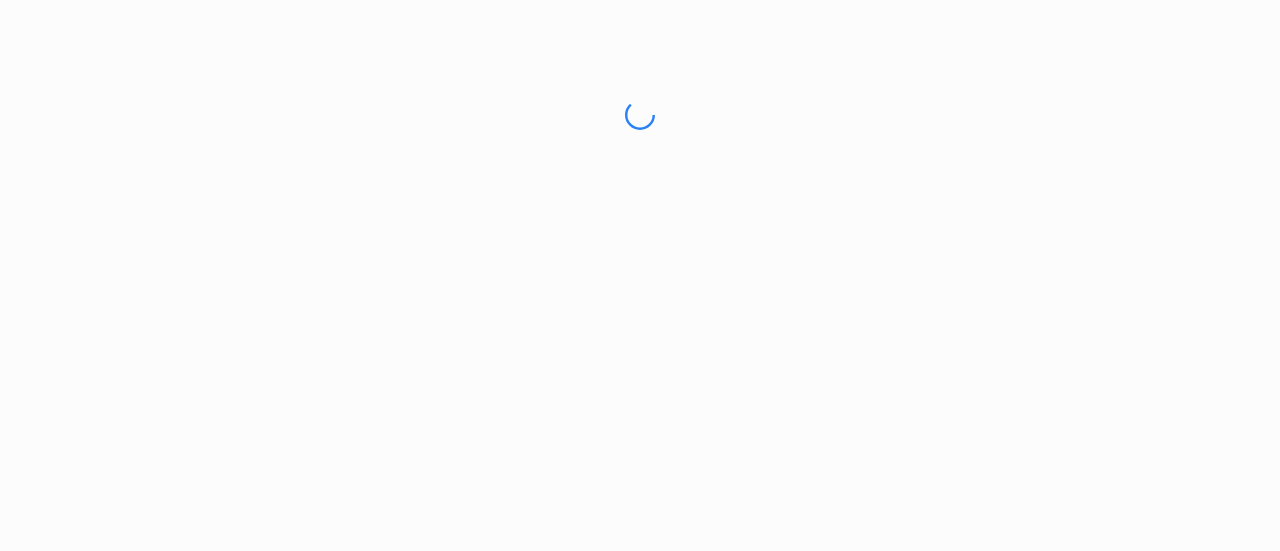 scroll, scrollTop: 0, scrollLeft: 0, axis: both 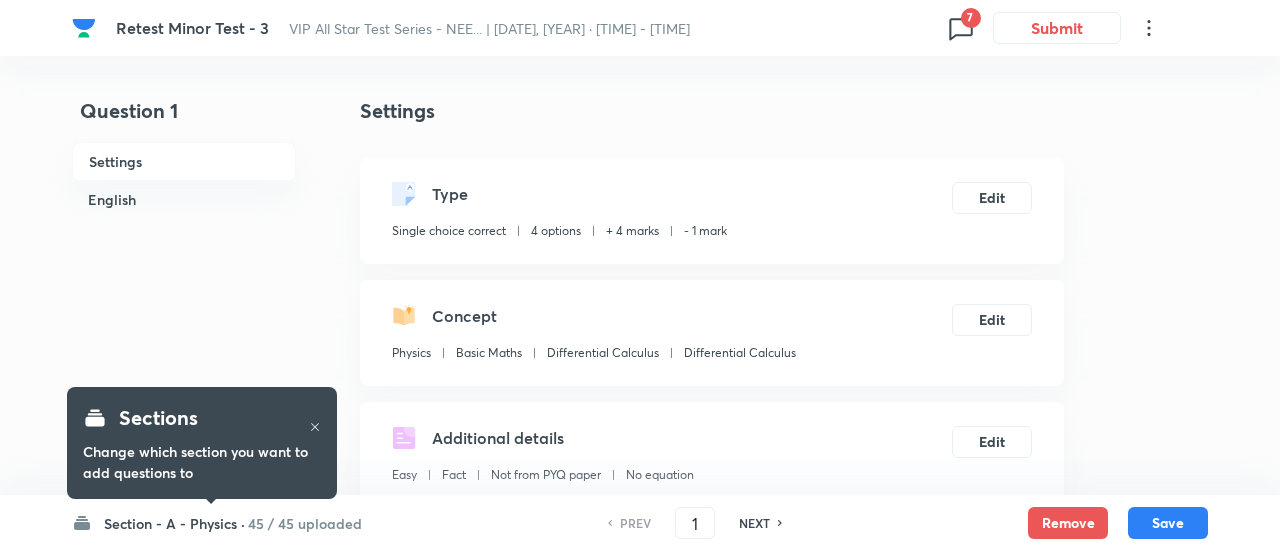 checkbox on "true" 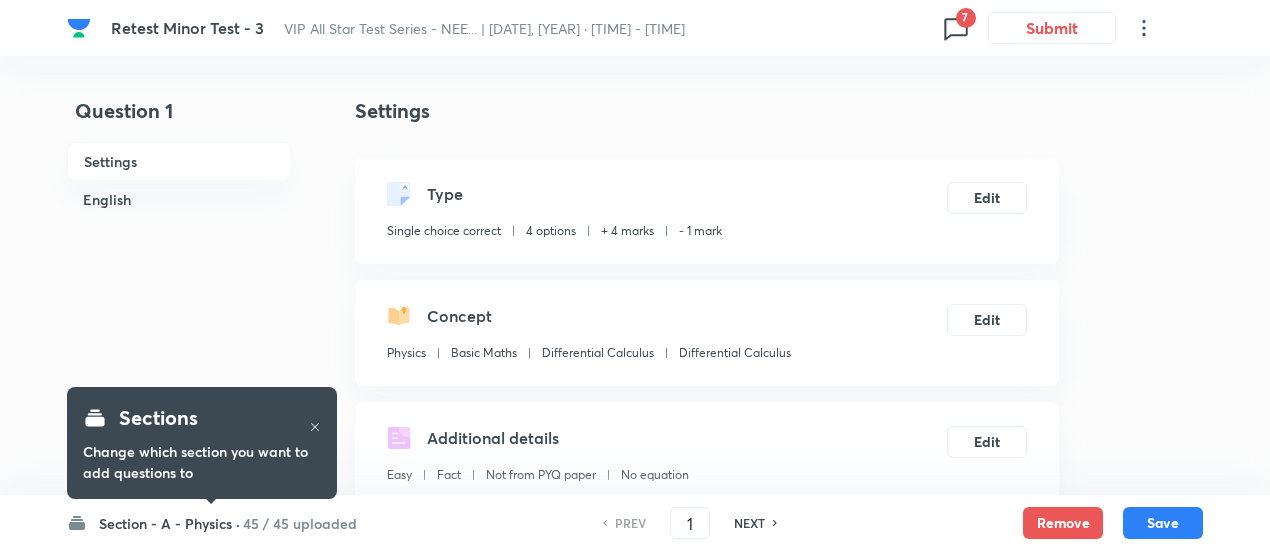 click on "7" at bounding box center [966, 18] 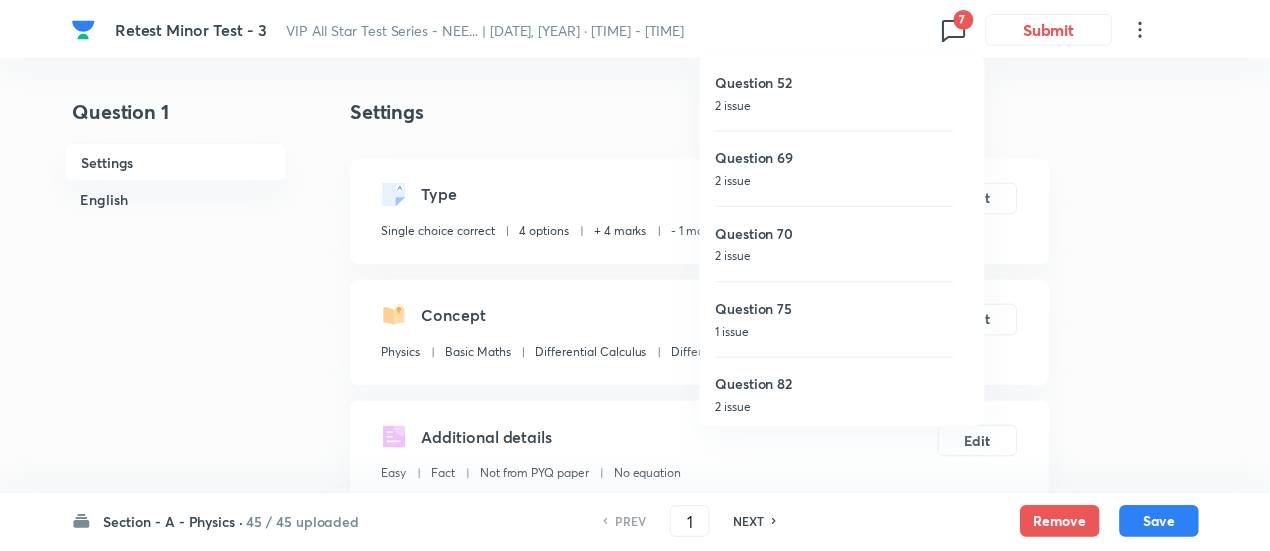 scroll, scrollTop: 156, scrollLeft: 0, axis: vertical 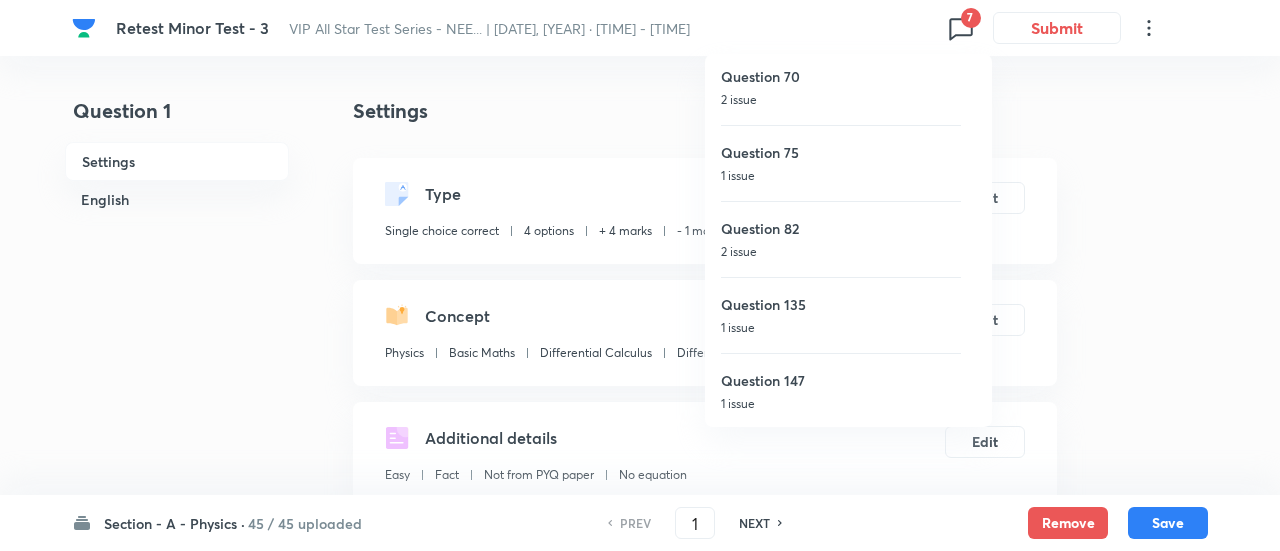 click on "Question 147 1 issue" at bounding box center (841, 391) 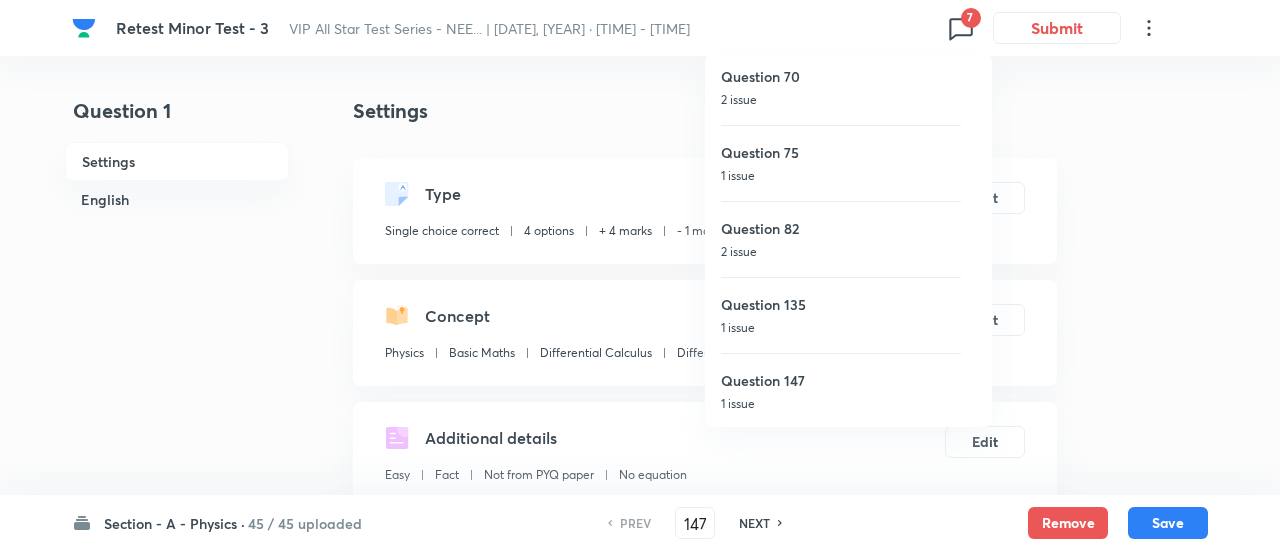 checkbox on "false" 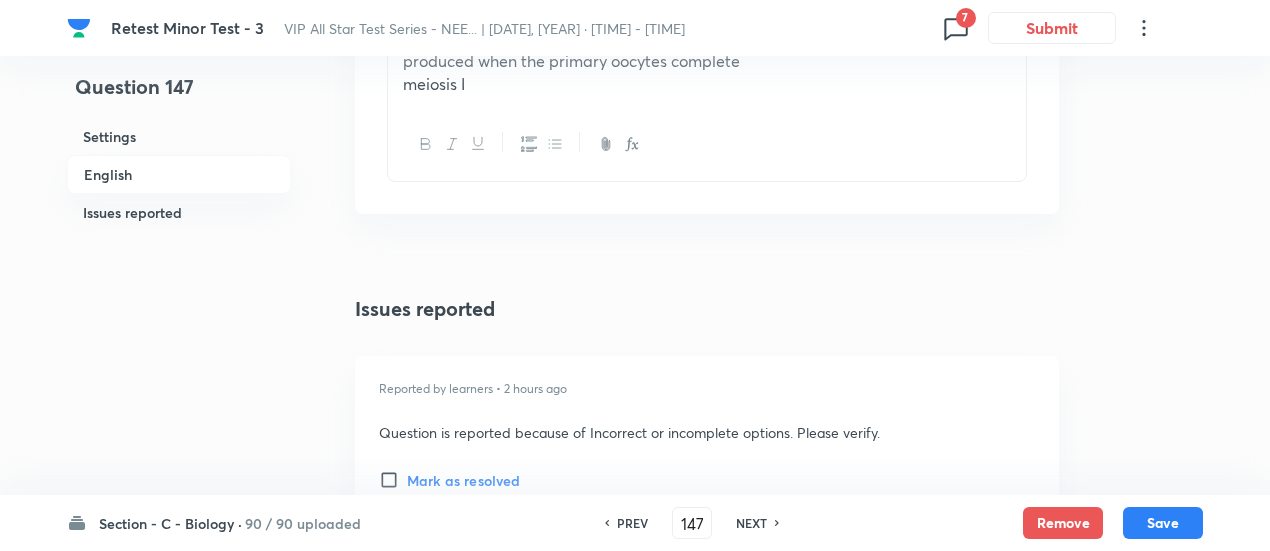 scroll, scrollTop: 2369, scrollLeft: 0, axis: vertical 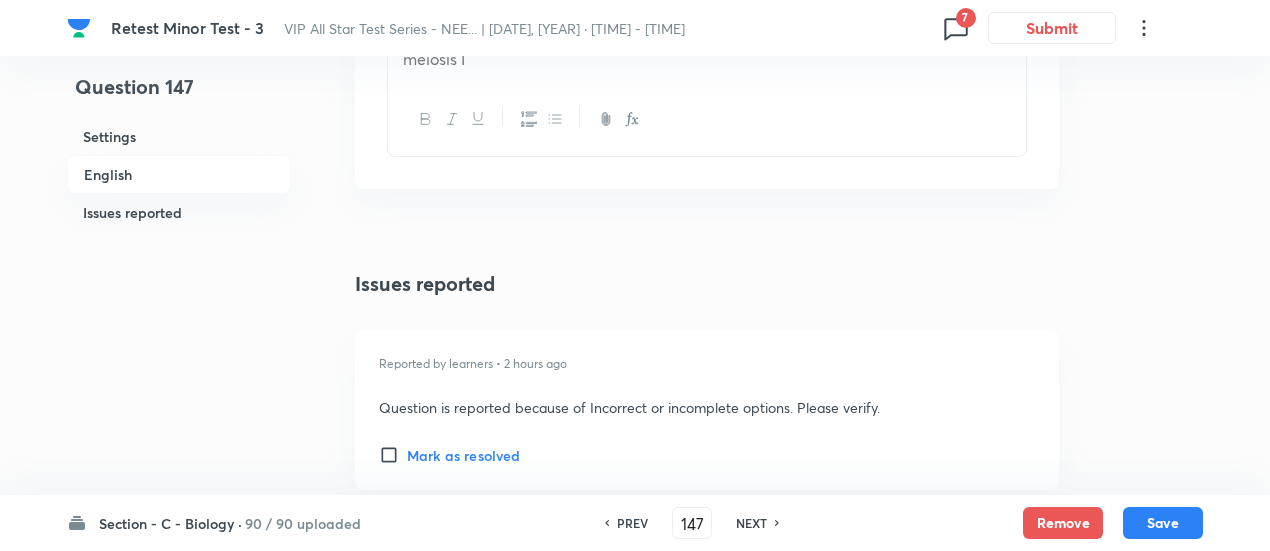 click on "Retest Minor Test - 3 VIP All Star Test Series - NEE... | [DATE], [YEAR] · [TIME] - [TIME] 7 Submit" at bounding box center [635, 28] 